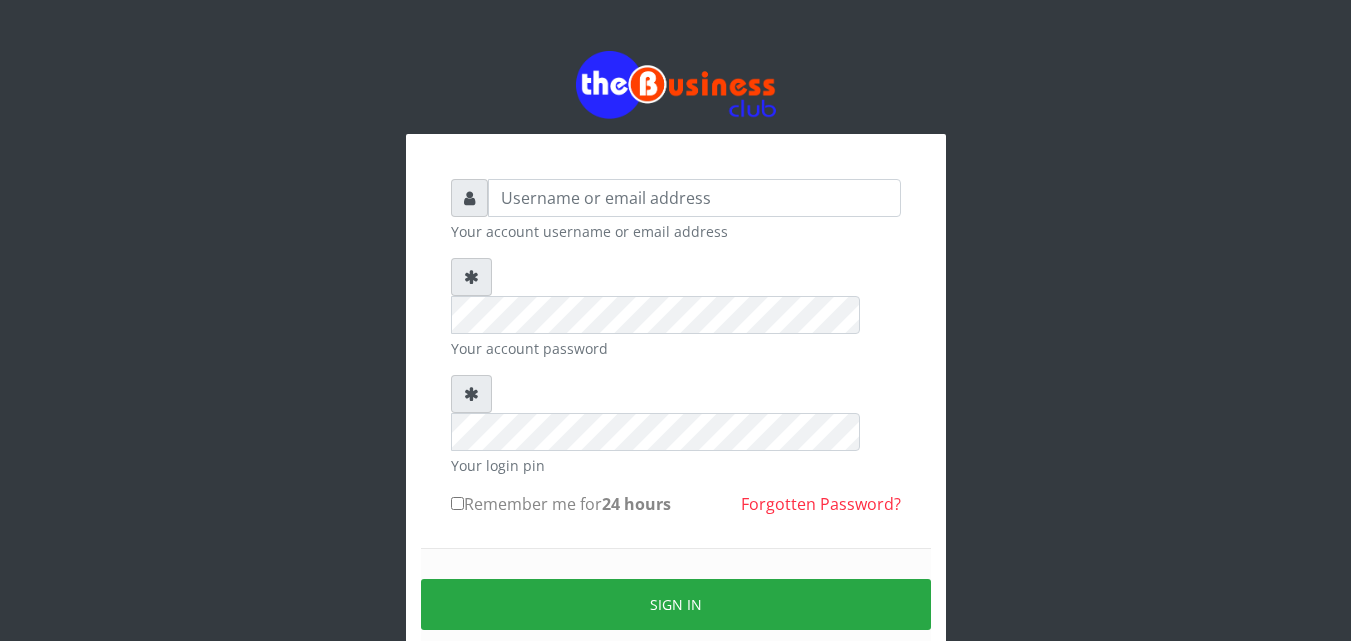 scroll, scrollTop: 0, scrollLeft: 0, axis: both 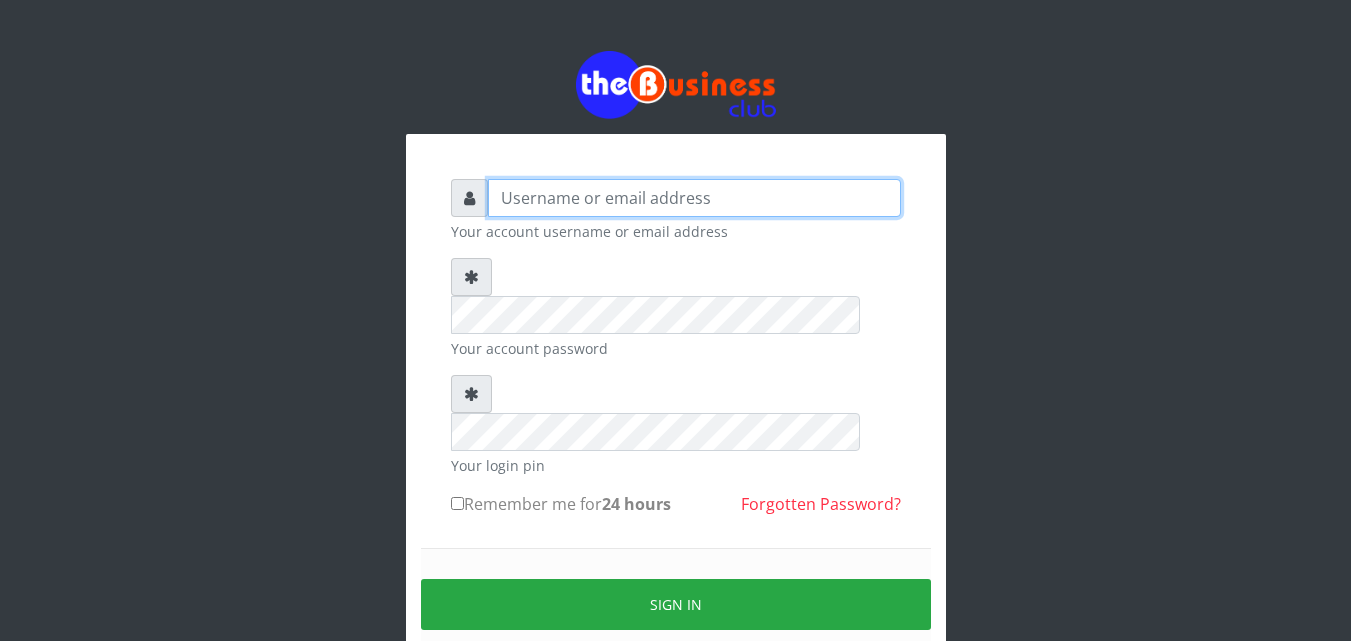 type on "[EMAIL_ADDRESS][DOMAIN_NAME]" 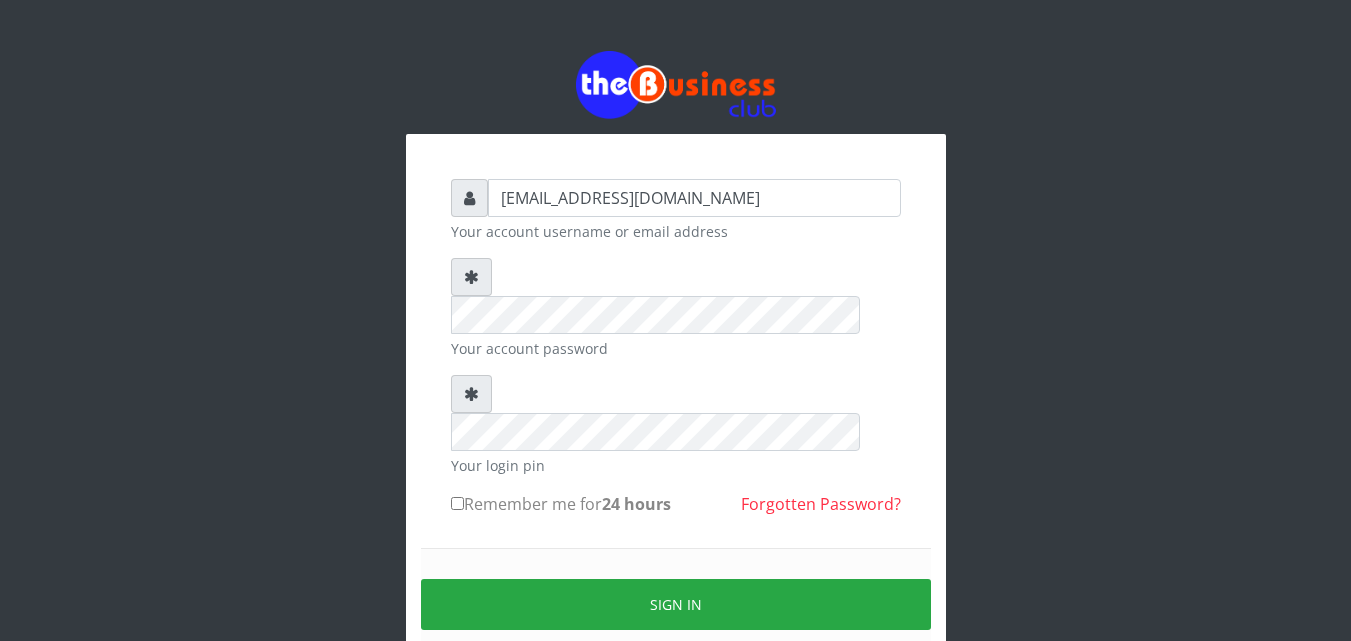 click on "Remember me for  24 hours" at bounding box center (457, 503) 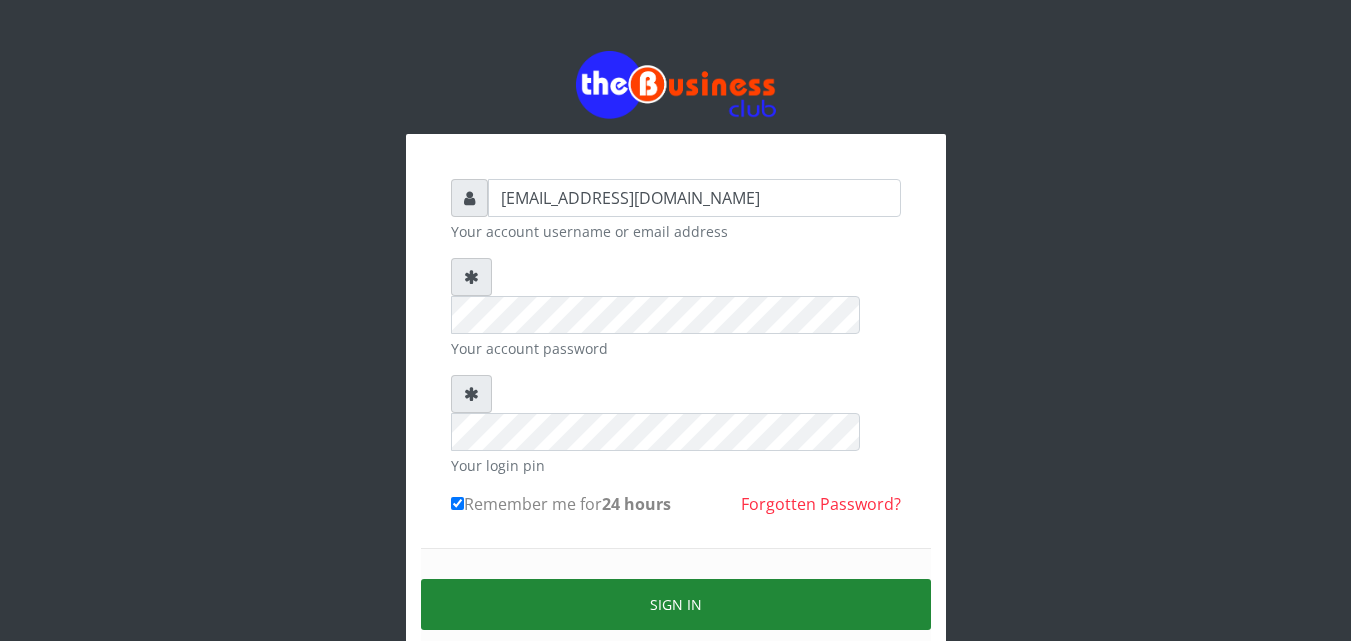 click on "Sign in" at bounding box center (676, 604) 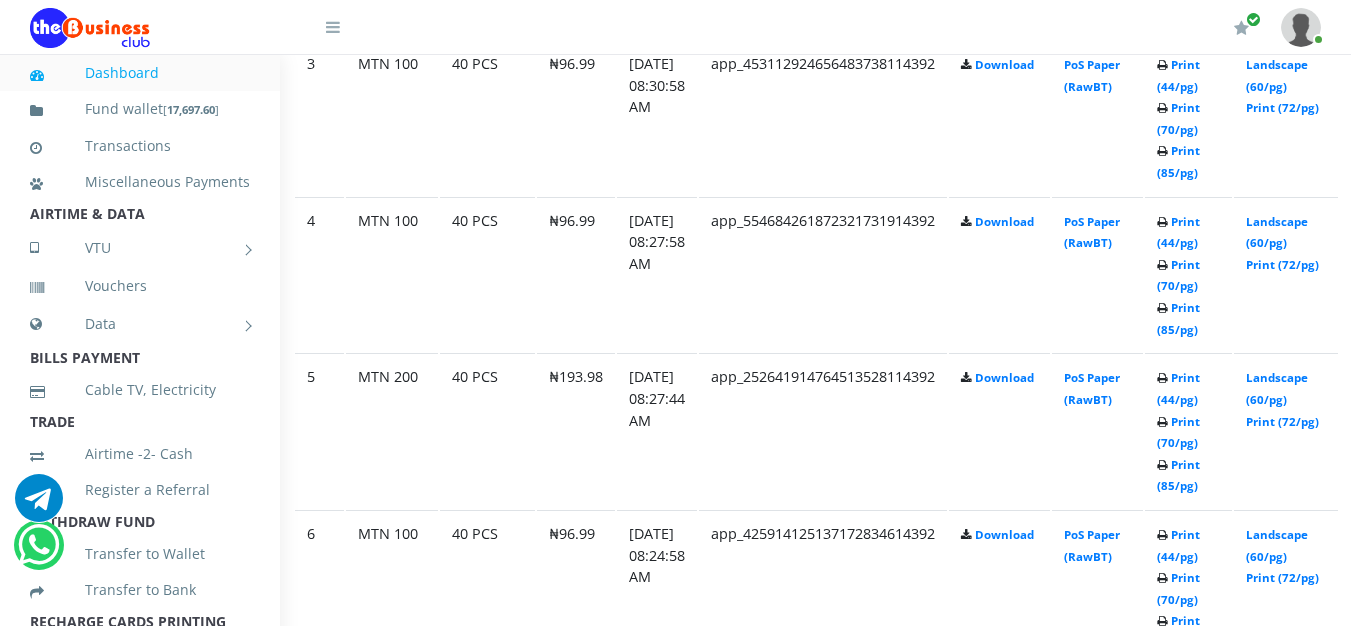 scroll, scrollTop: 1520, scrollLeft: 52, axis: both 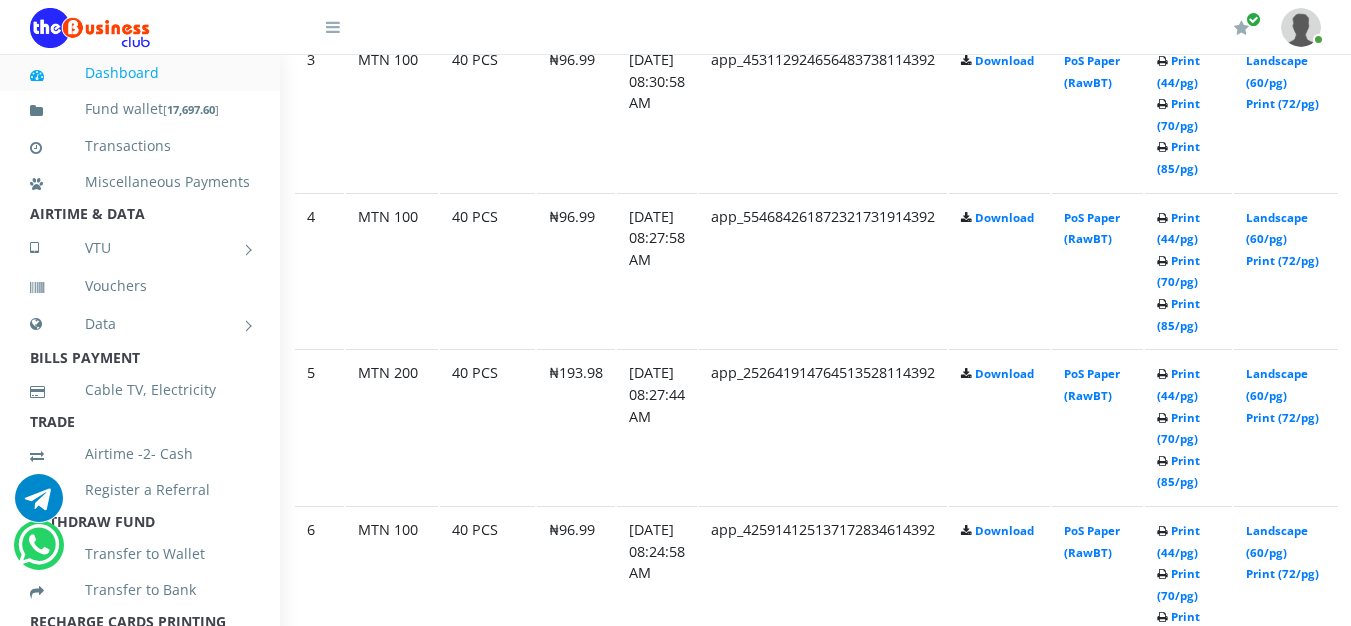click on "Print (44/pg)   Print (70/pg)   Print (85/pg)" at bounding box center [1178, -199] 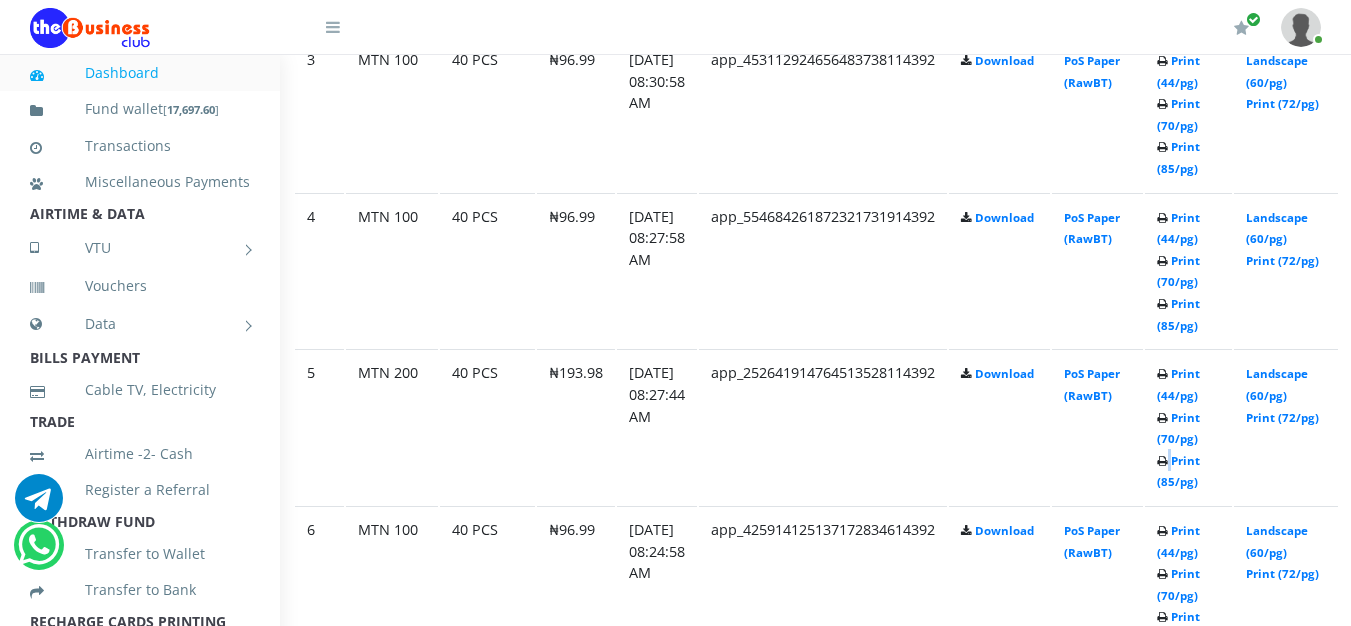 click on "Print (44/pg)   Print (70/pg)   Print (85/pg)" at bounding box center (1178, -199) 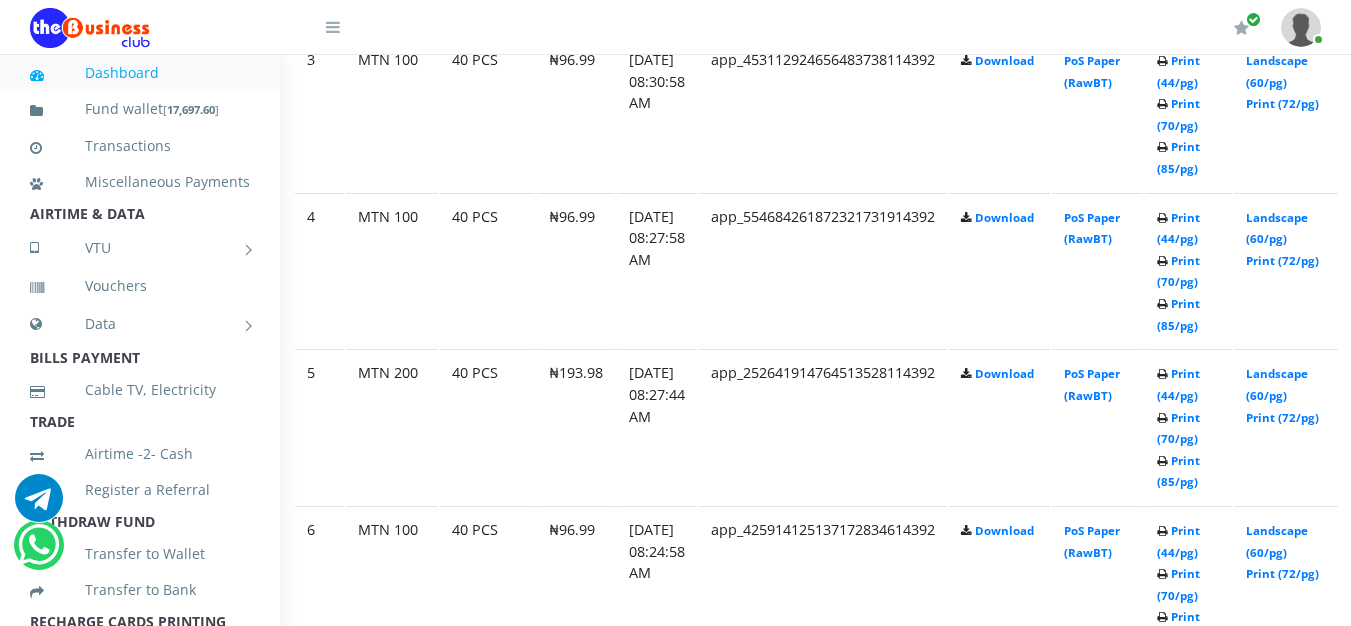 click at bounding box center (1162, -165) 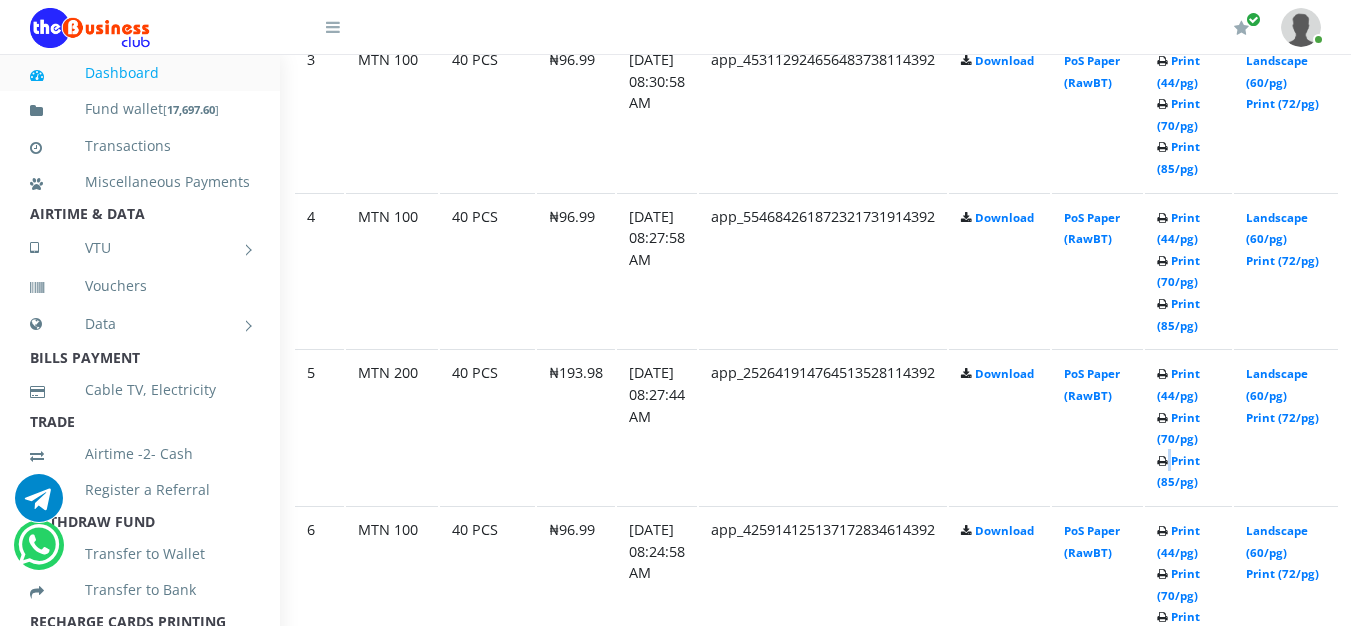 click at bounding box center (1162, -165) 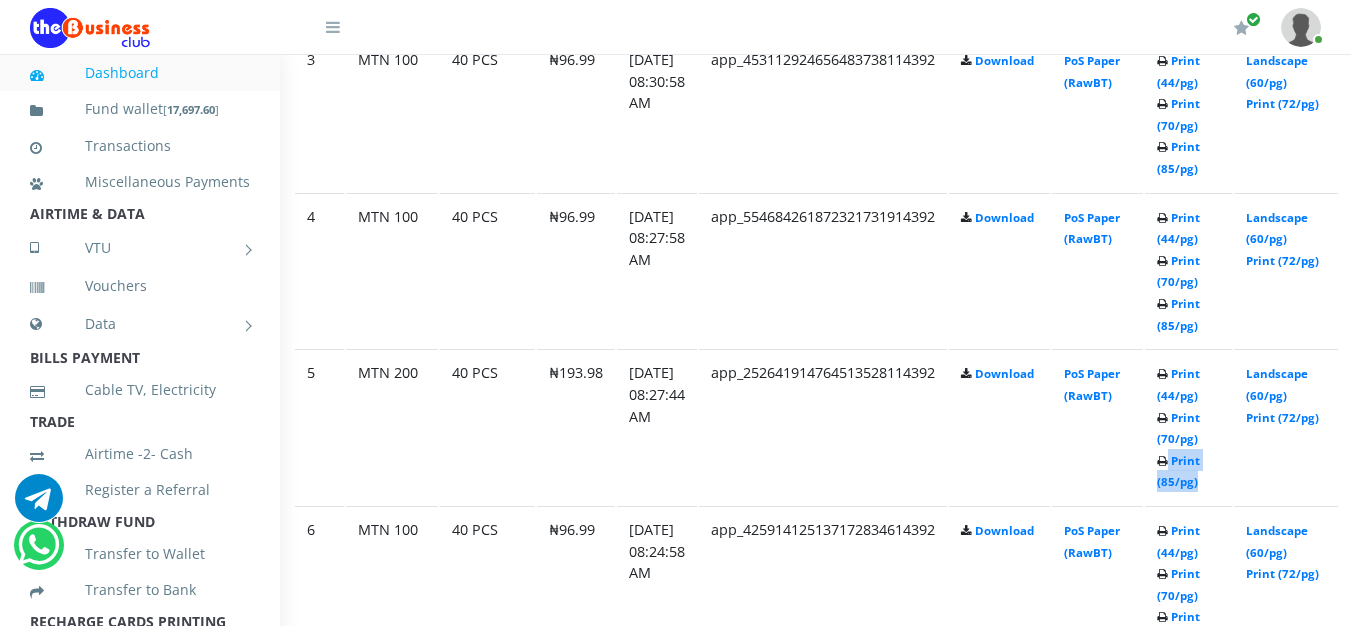 click at bounding box center [1162, -165] 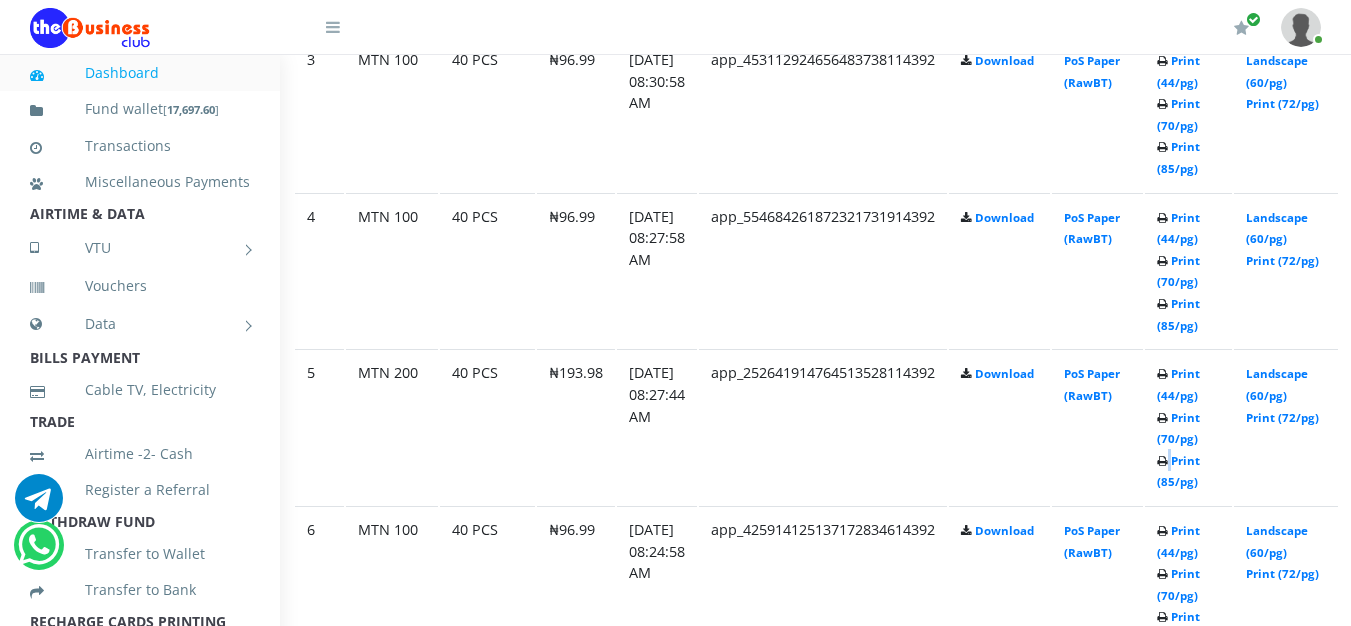 click on "Print (44/pg)   Print (70/pg)   Print (85/pg)" at bounding box center (1178, -199) 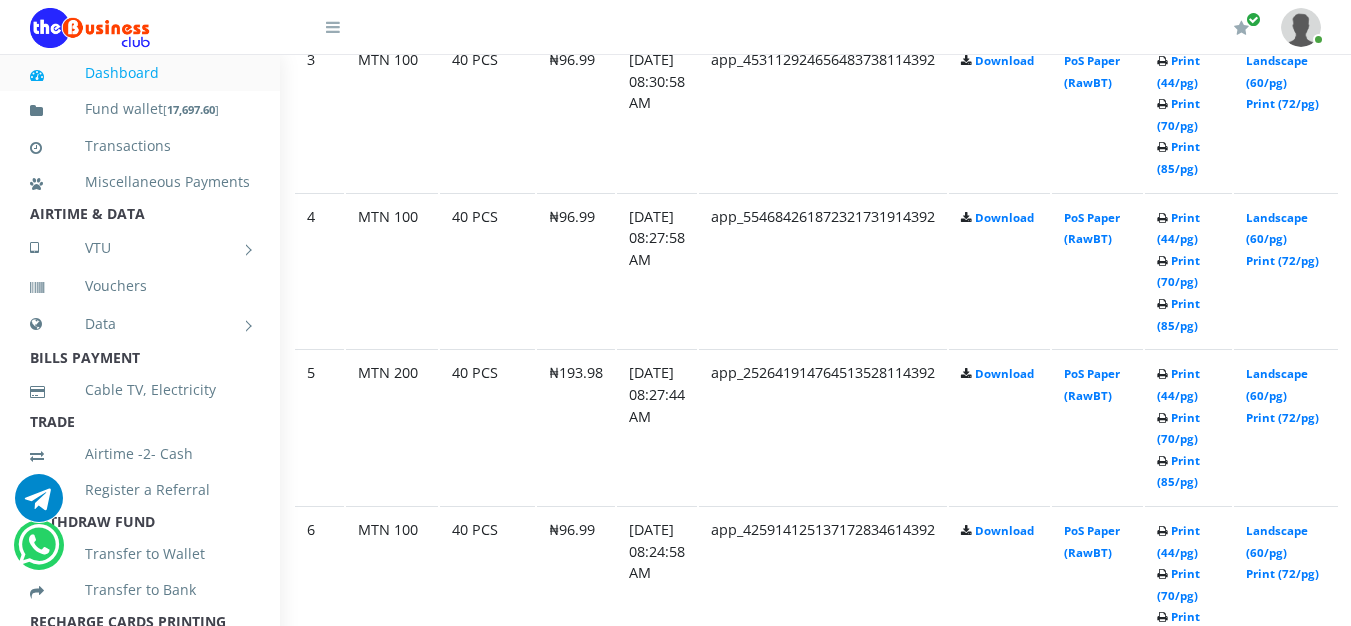 click on "Print (44/pg)   Print (70/pg)   Print (85/pg)" at bounding box center (1188, -200) 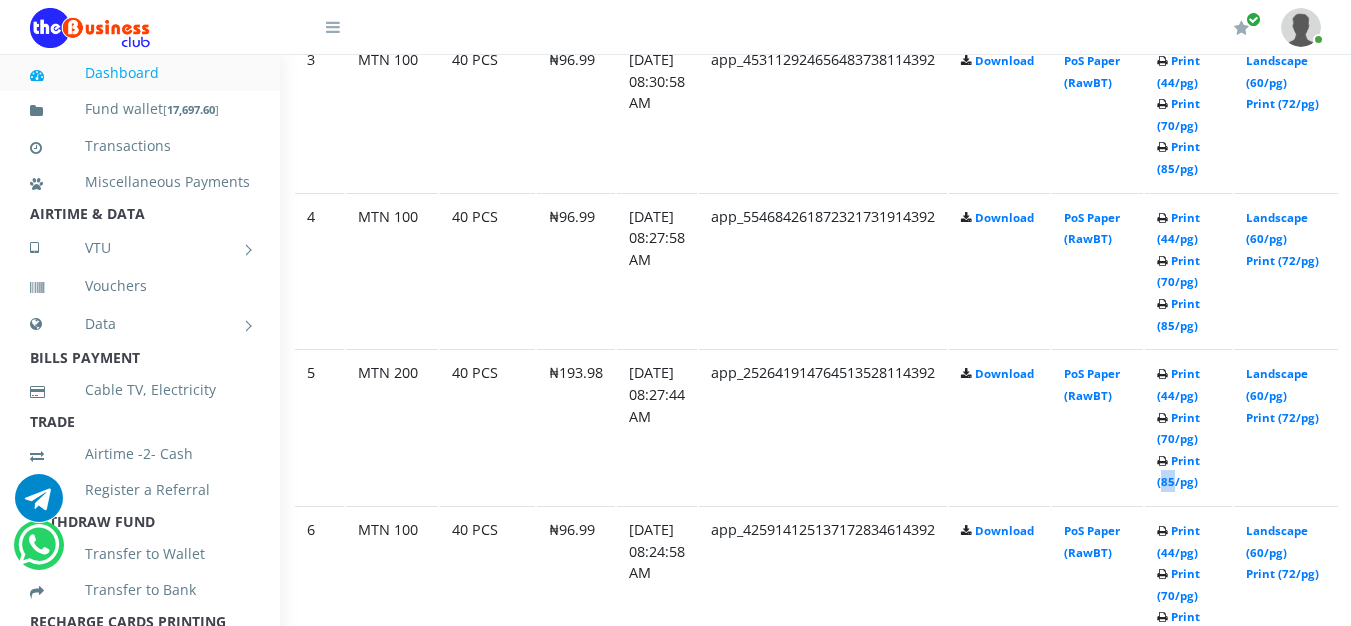 click on "Print (44/pg)   Print (70/pg)   Print (85/pg)" at bounding box center (1188, -200) 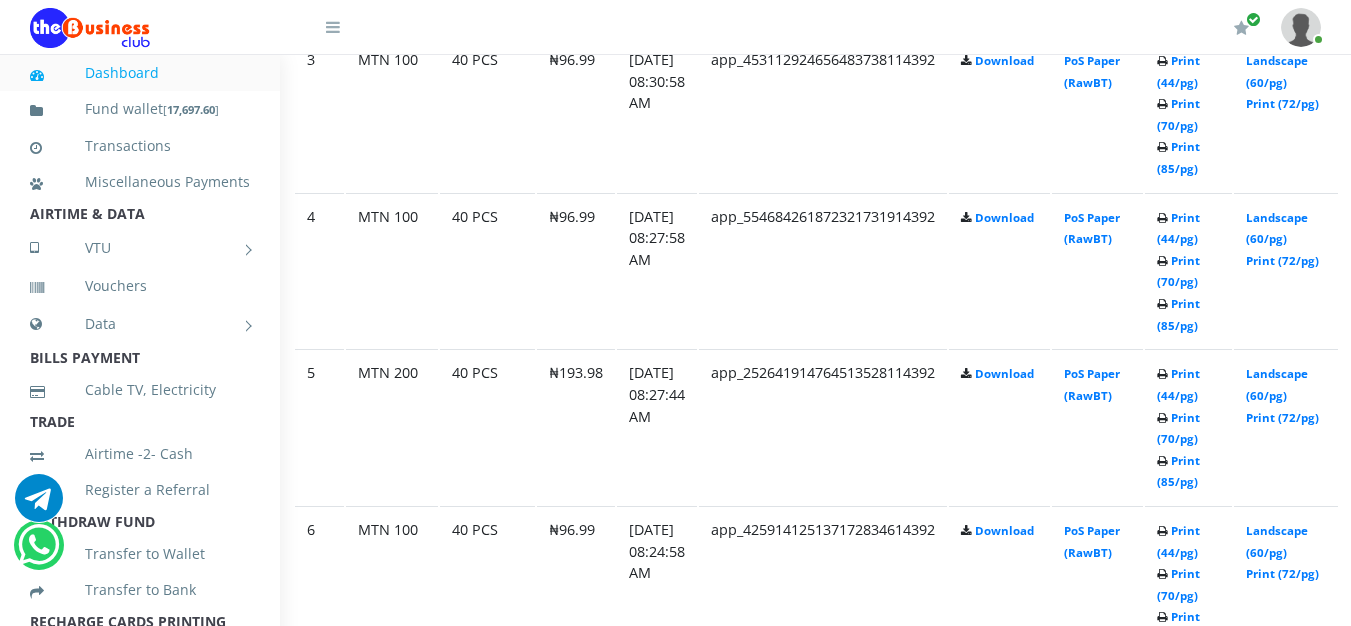 click at bounding box center (1162, -165) 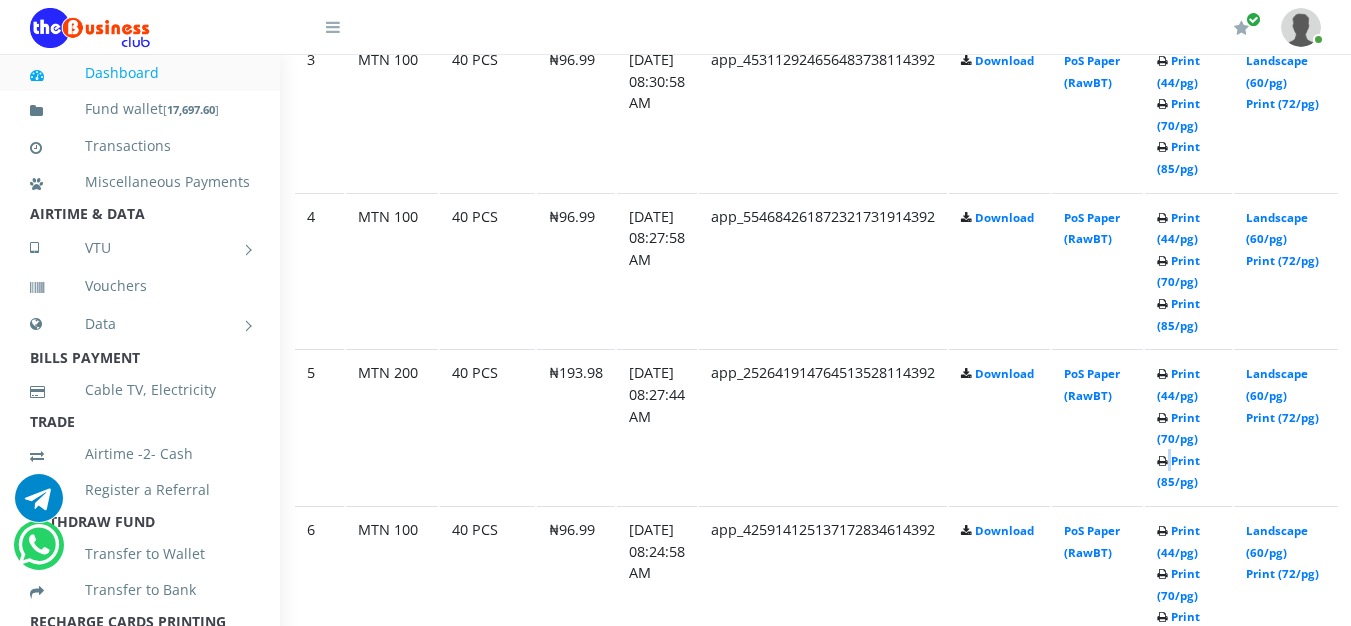 click at bounding box center (1162, -165) 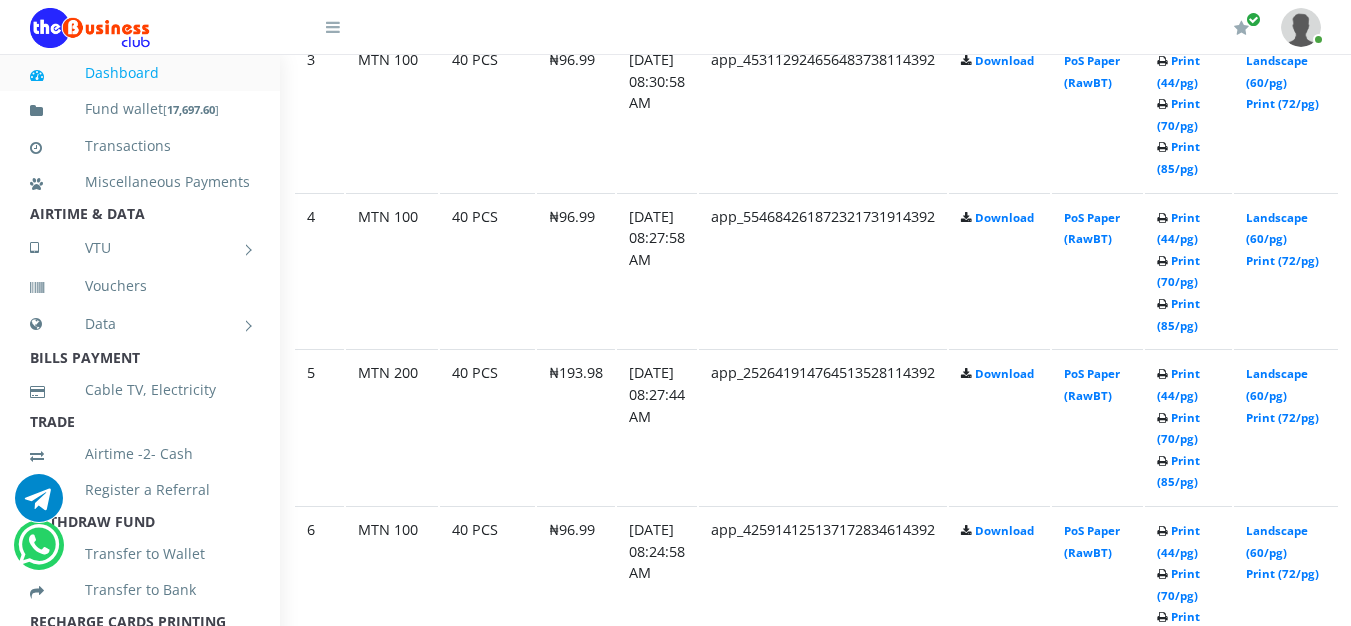 click at bounding box center (1162, -165) 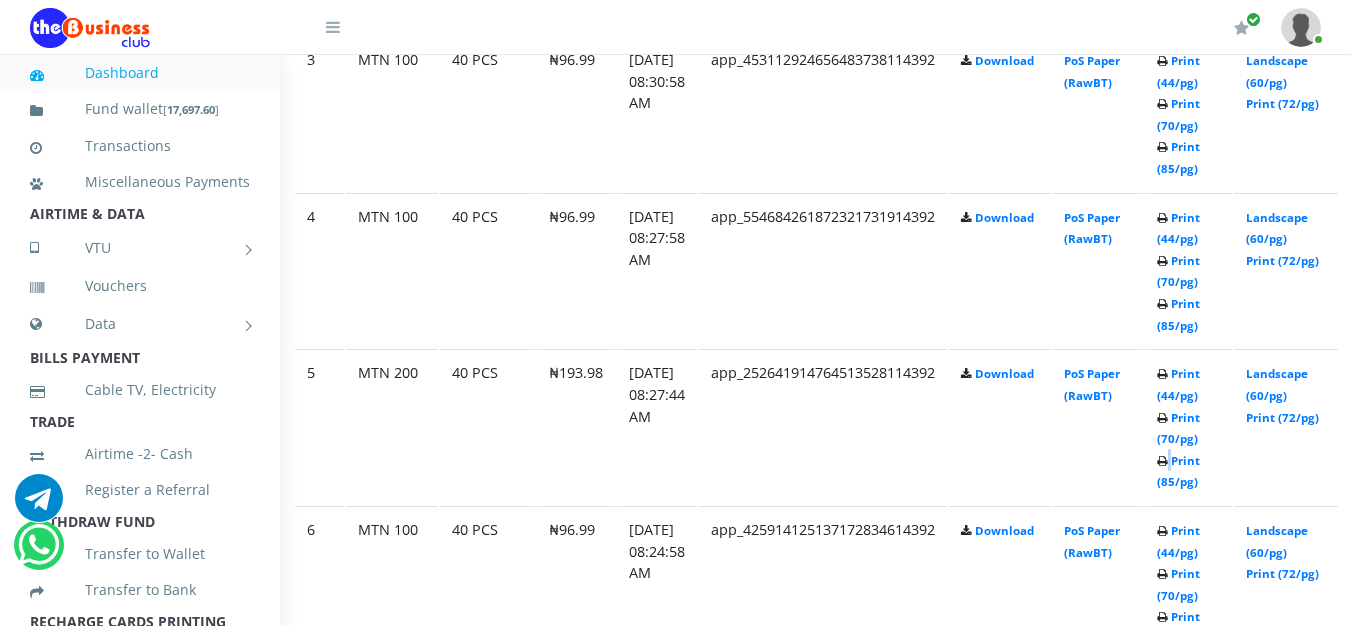 click at bounding box center (1162, -165) 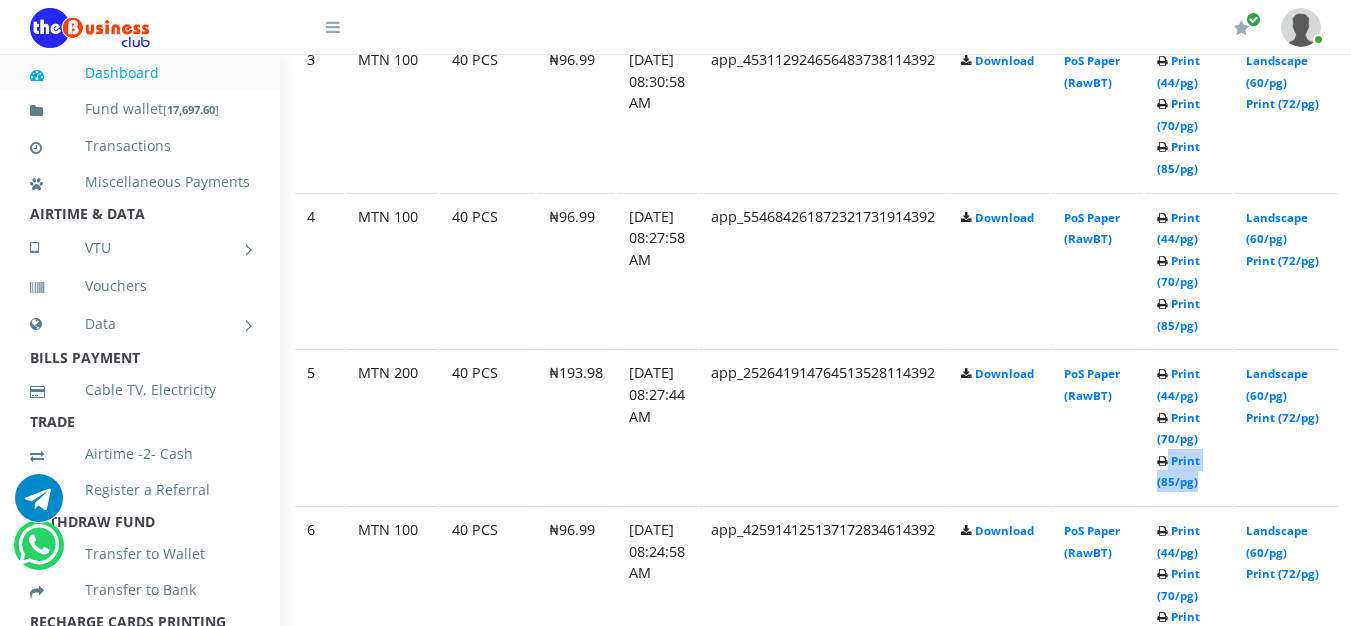 click at bounding box center (1162, -165) 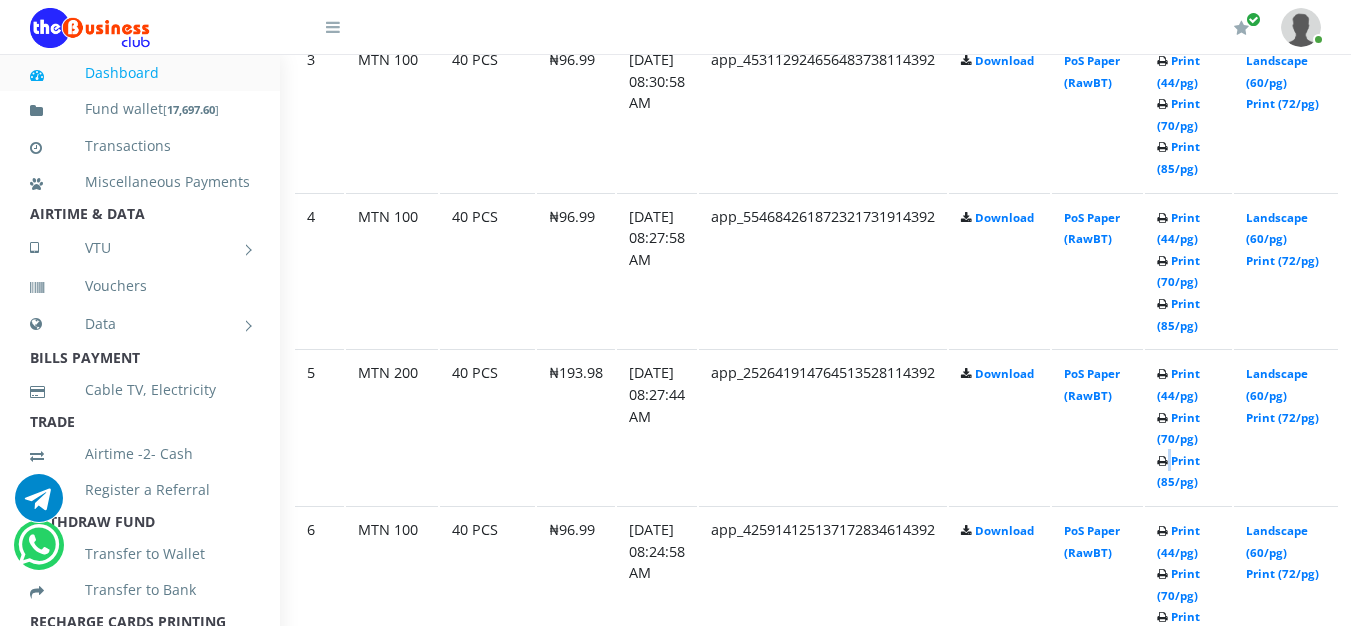 click at bounding box center [1162, -165] 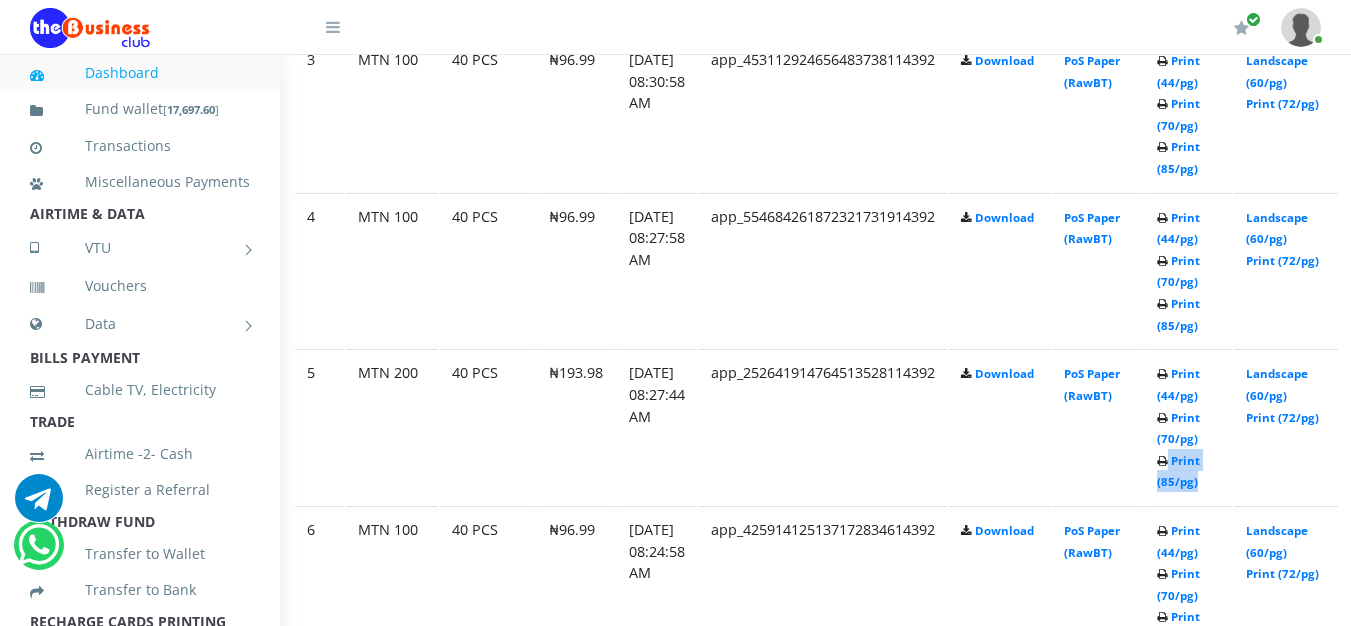 click at bounding box center [1162, -165] 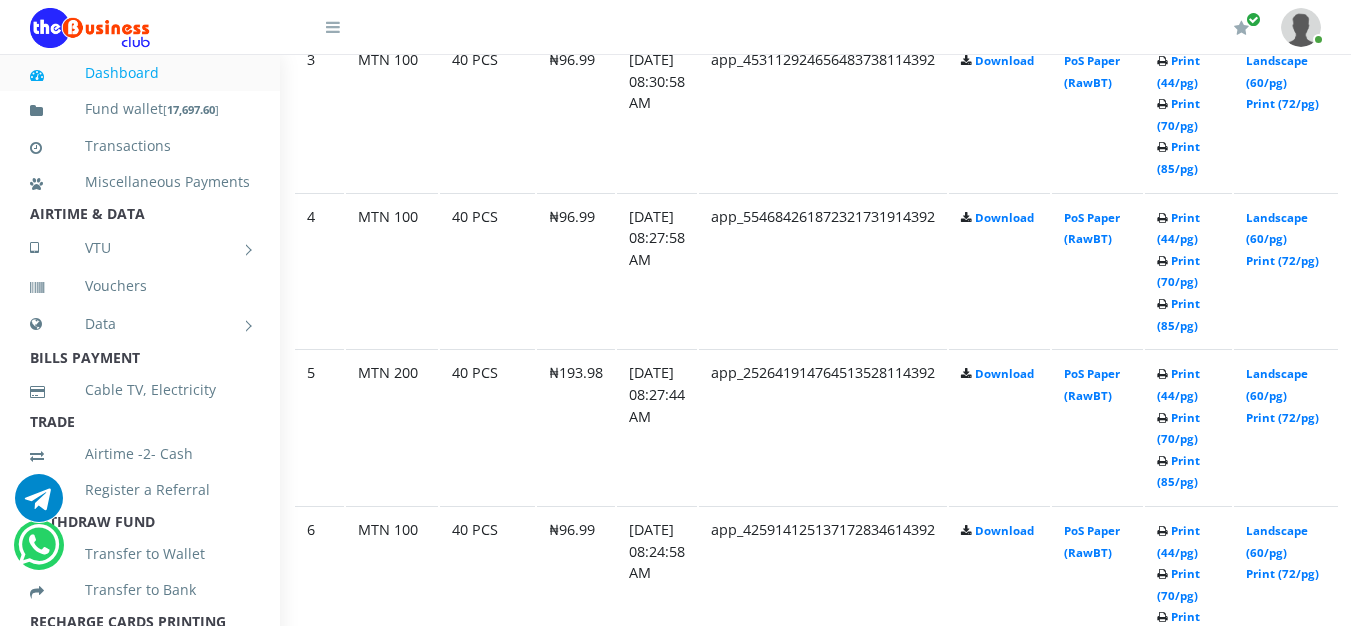 click on "Print (44/pg)   Print (70/pg)   Print (85/pg)" at bounding box center [1188, -200] 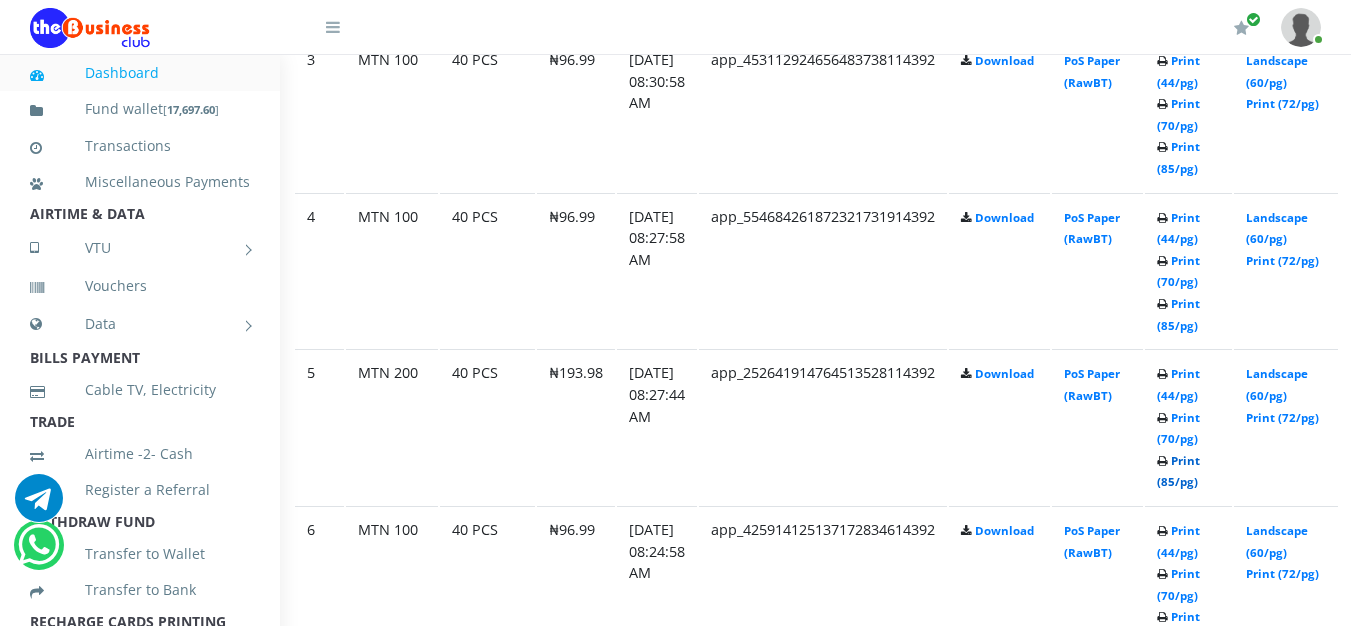click on "Print (85/pg)" at bounding box center (1178, 471) 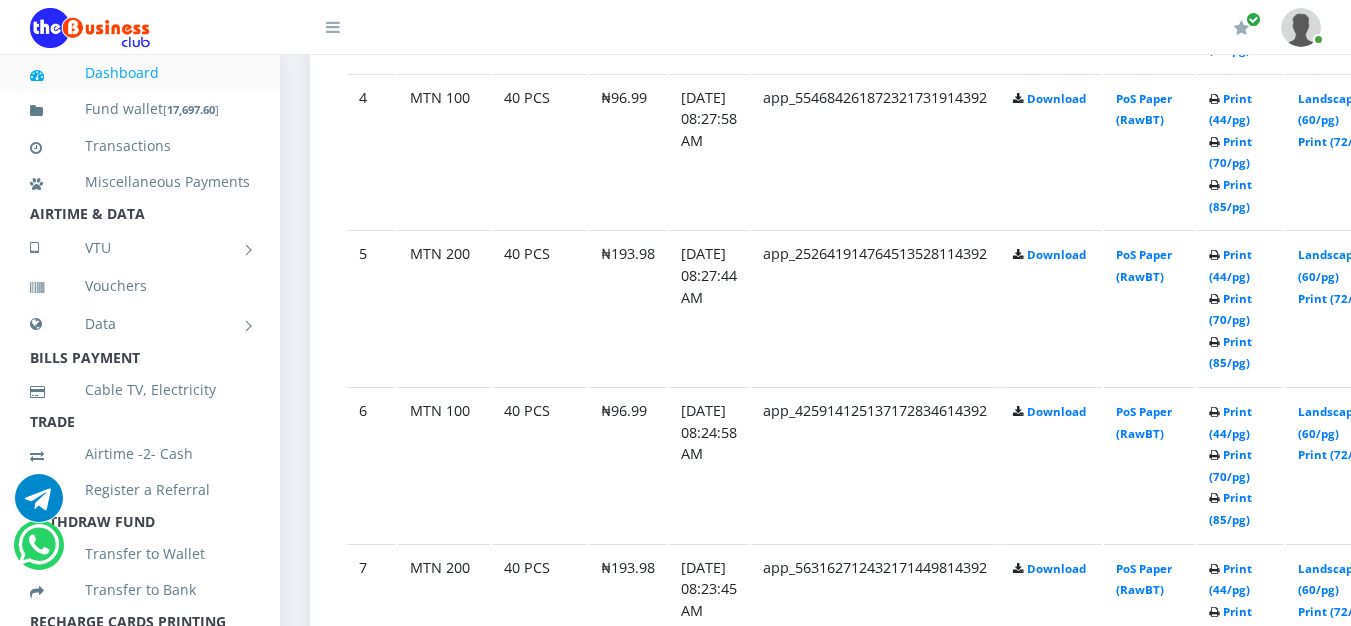 scroll, scrollTop: 1679, scrollLeft: 0, axis: vertical 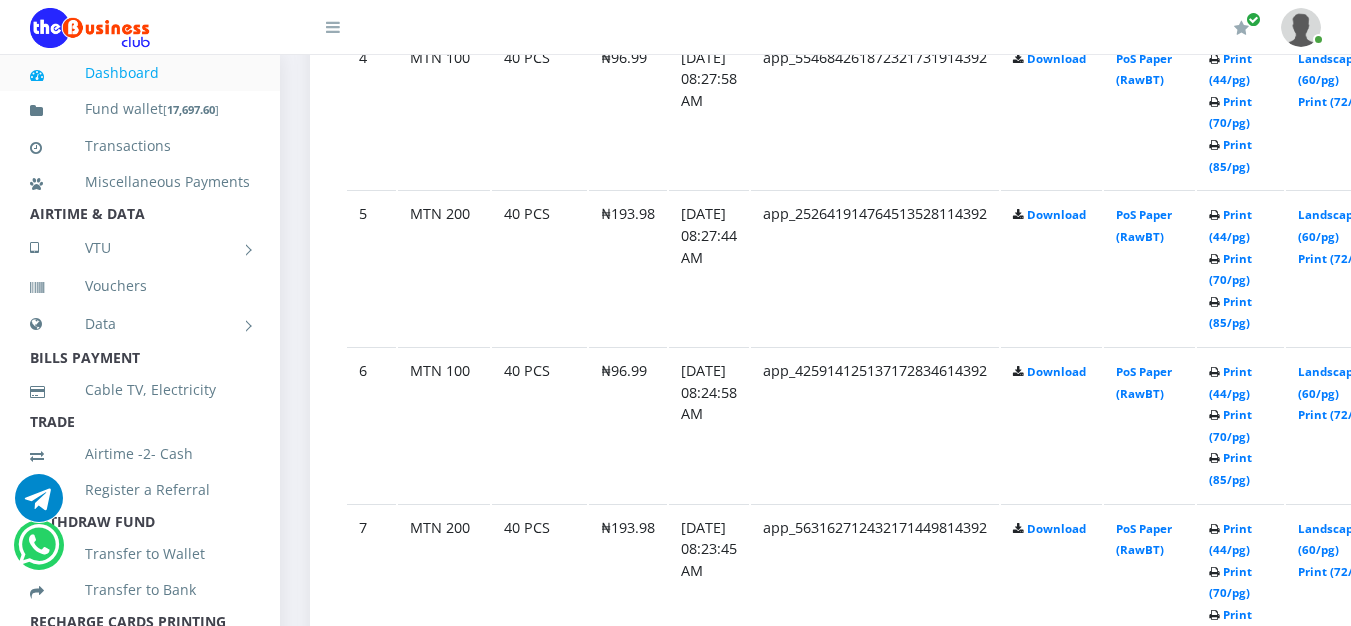 click at bounding box center [1214, -167] 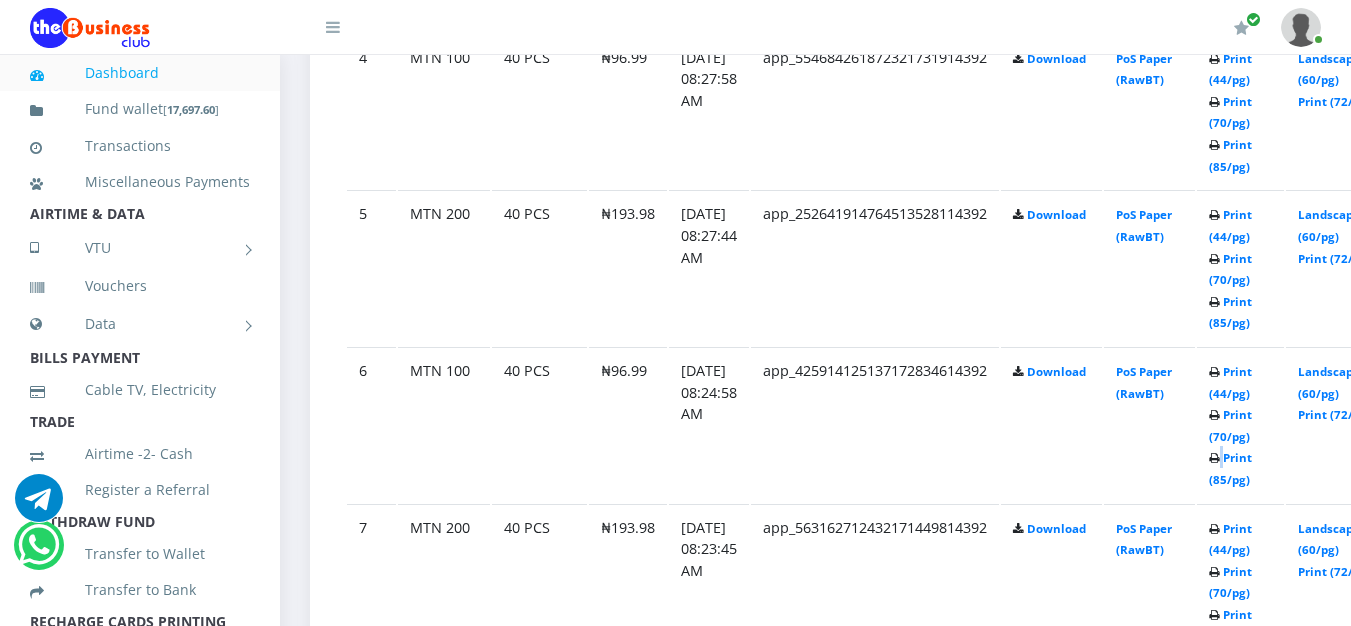 click at bounding box center (1214, -167) 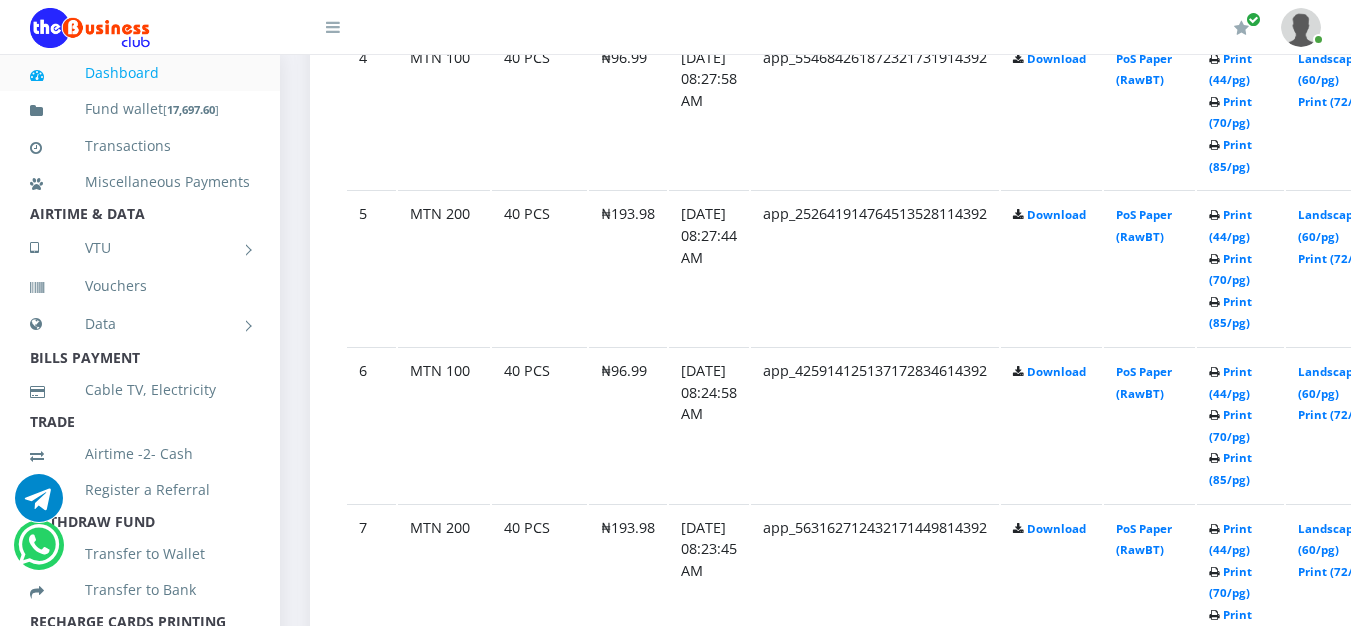 click on "Print (44/pg)   Print (70/pg)   Print (85/pg)" at bounding box center (1240, -203) 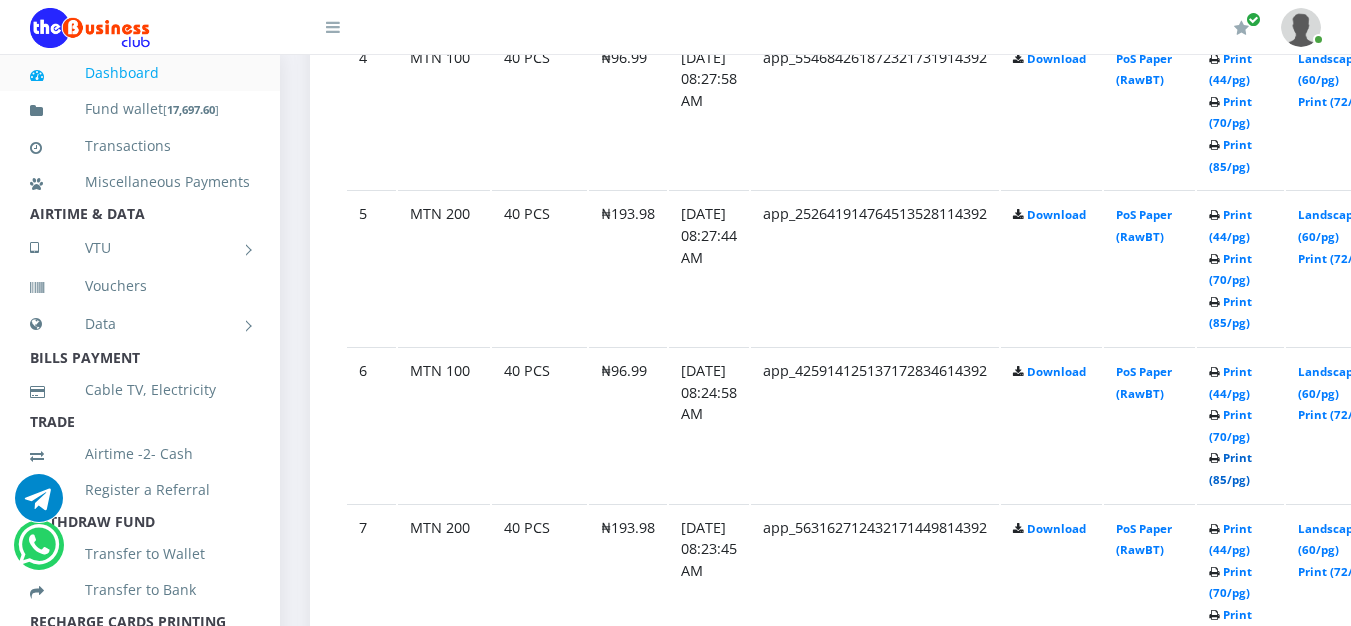 click on "Print (85/pg)" at bounding box center (1230, 468) 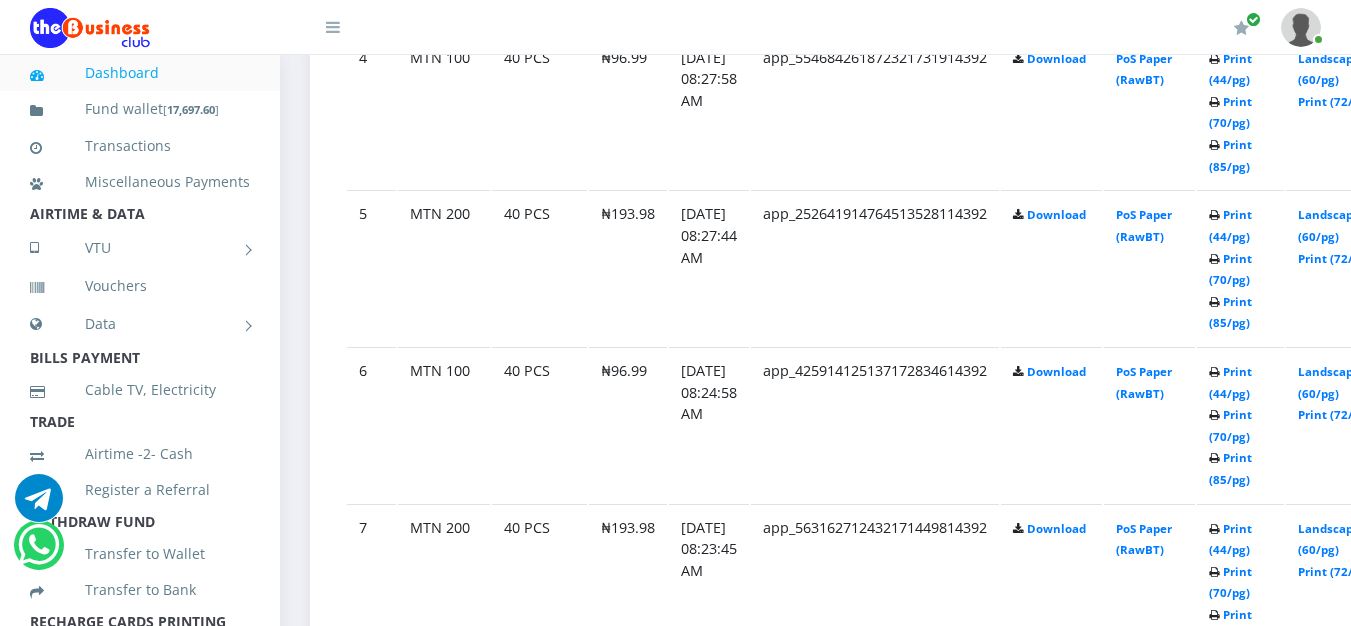 click at bounding box center [1214, -167] 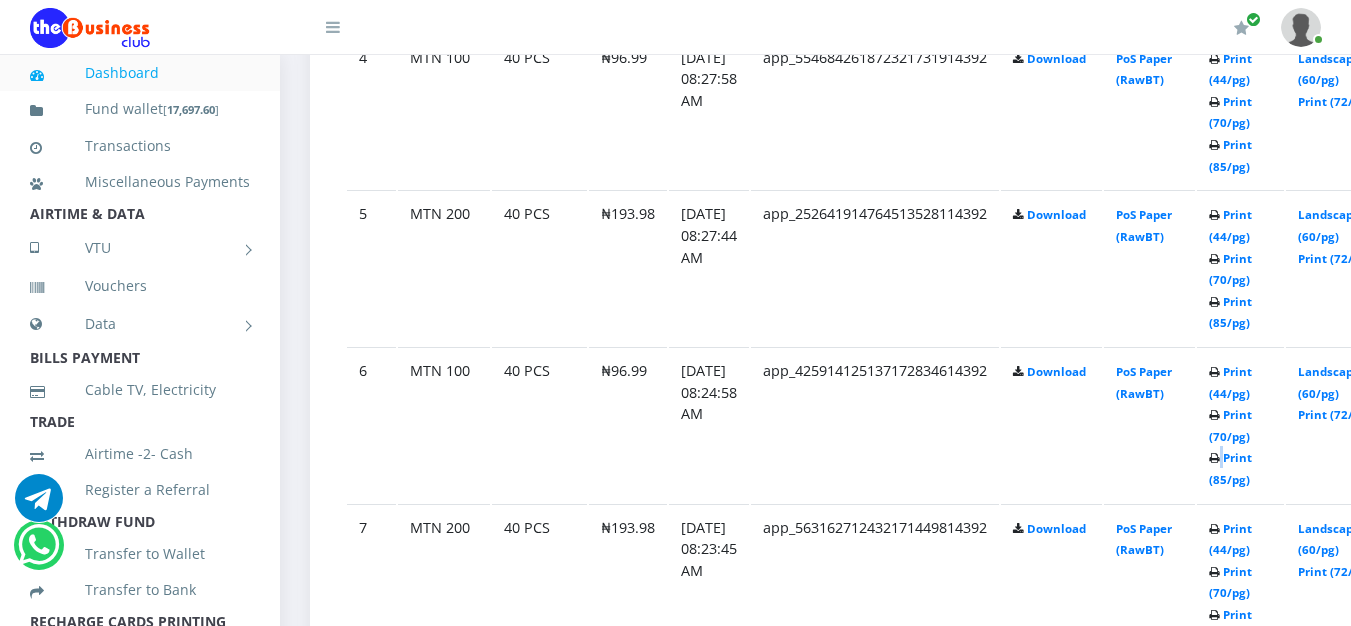 click at bounding box center [1214, -167] 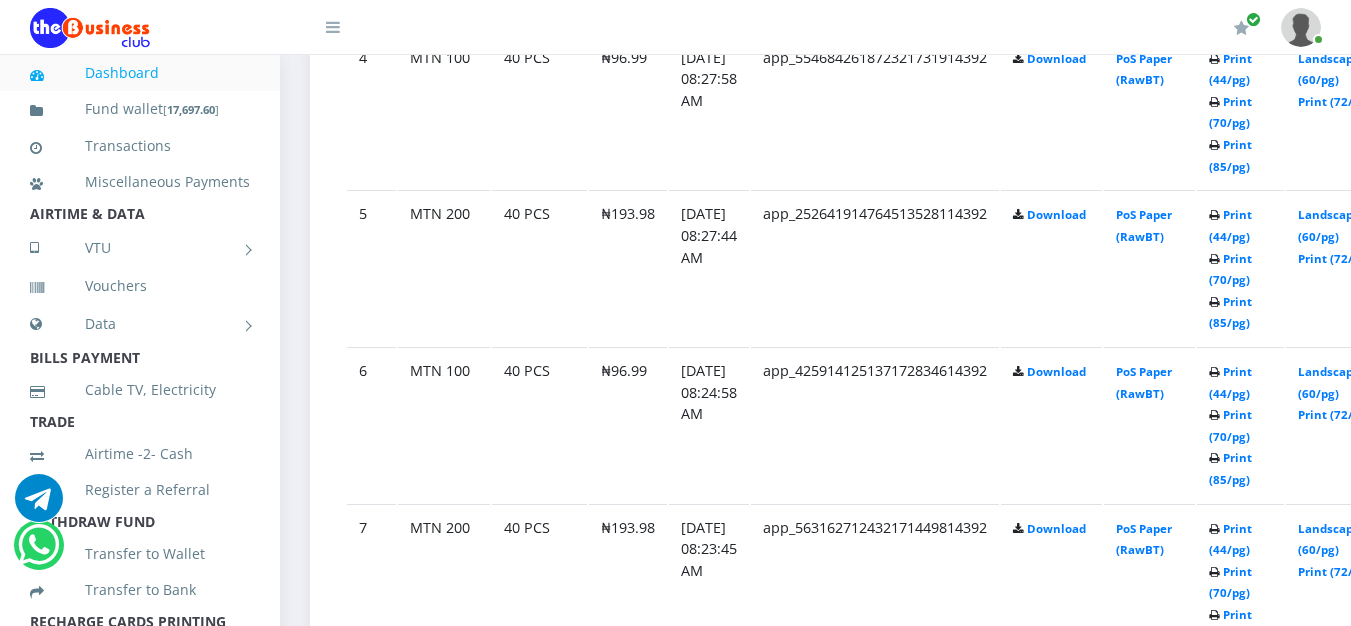 click on "Print (44/pg)   Print (70/pg)   Print (85/pg)" at bounding box center (1240, -203) 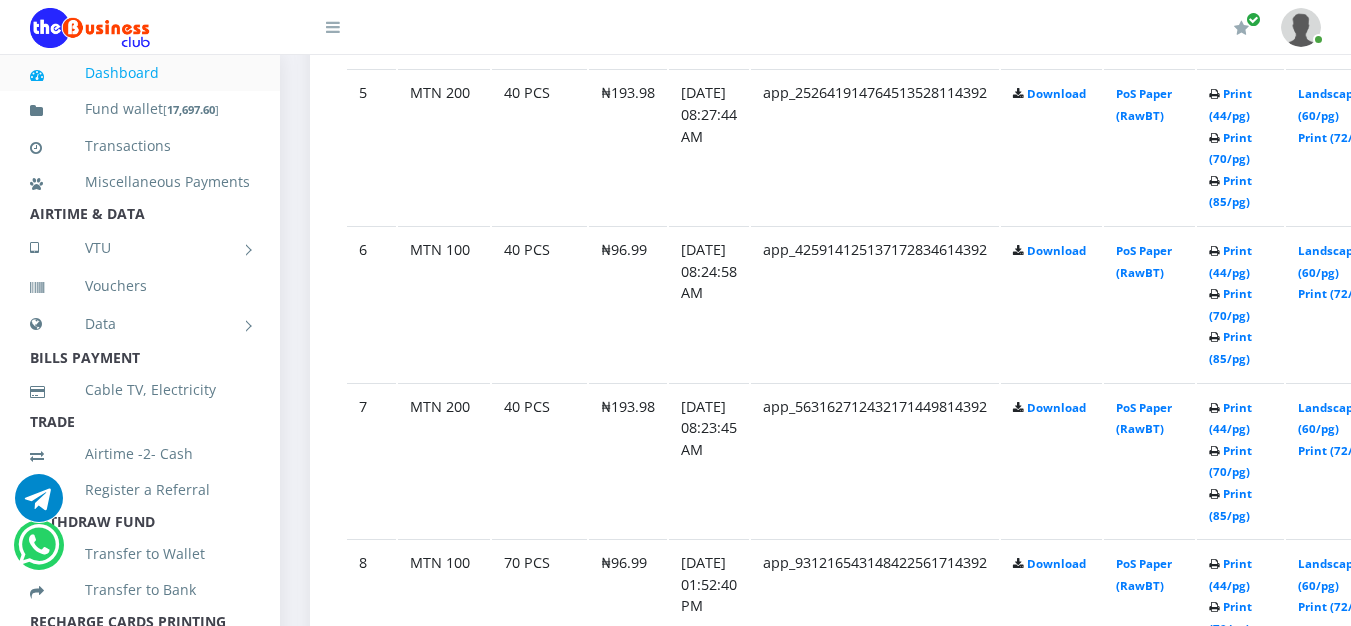 scroll, scrollTop: 1840, scrollLeft: 0, axis: vertical 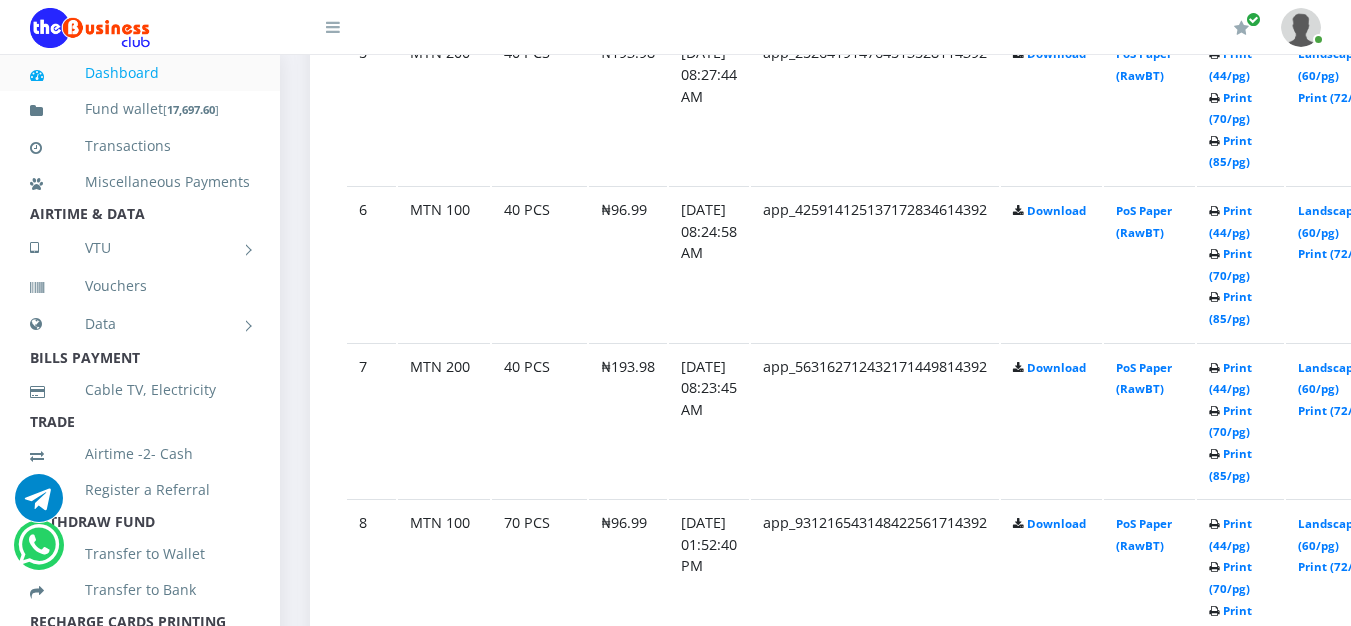 click at bounding box center [1214, -485] 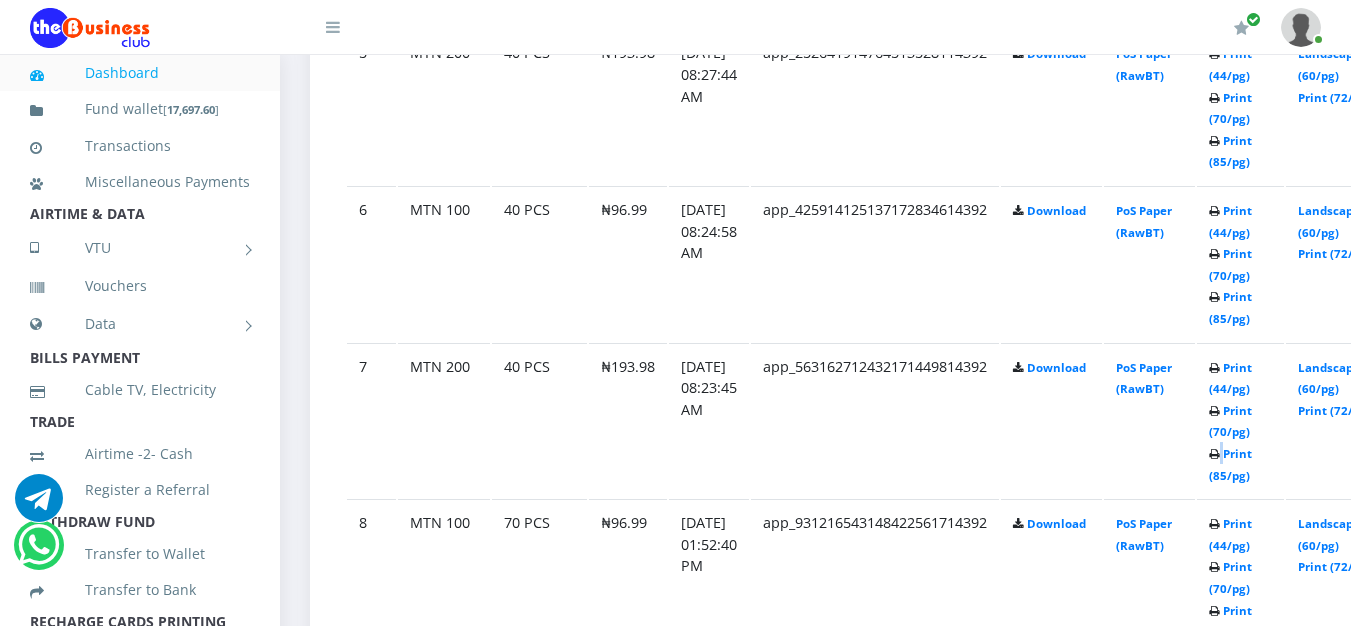 click on "Print (44/pg)   Print (70/pg)   Print (85/pg)" at bounding box center (1240, -520) 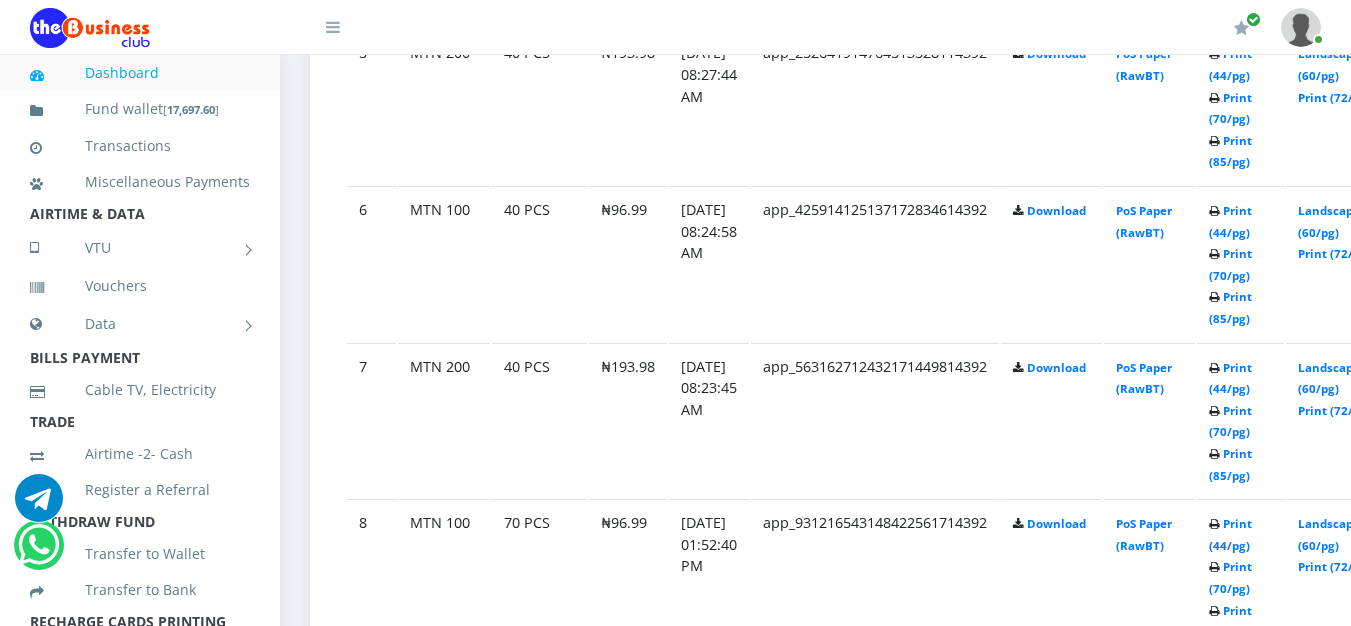 click at bounding box center [1214, -485] 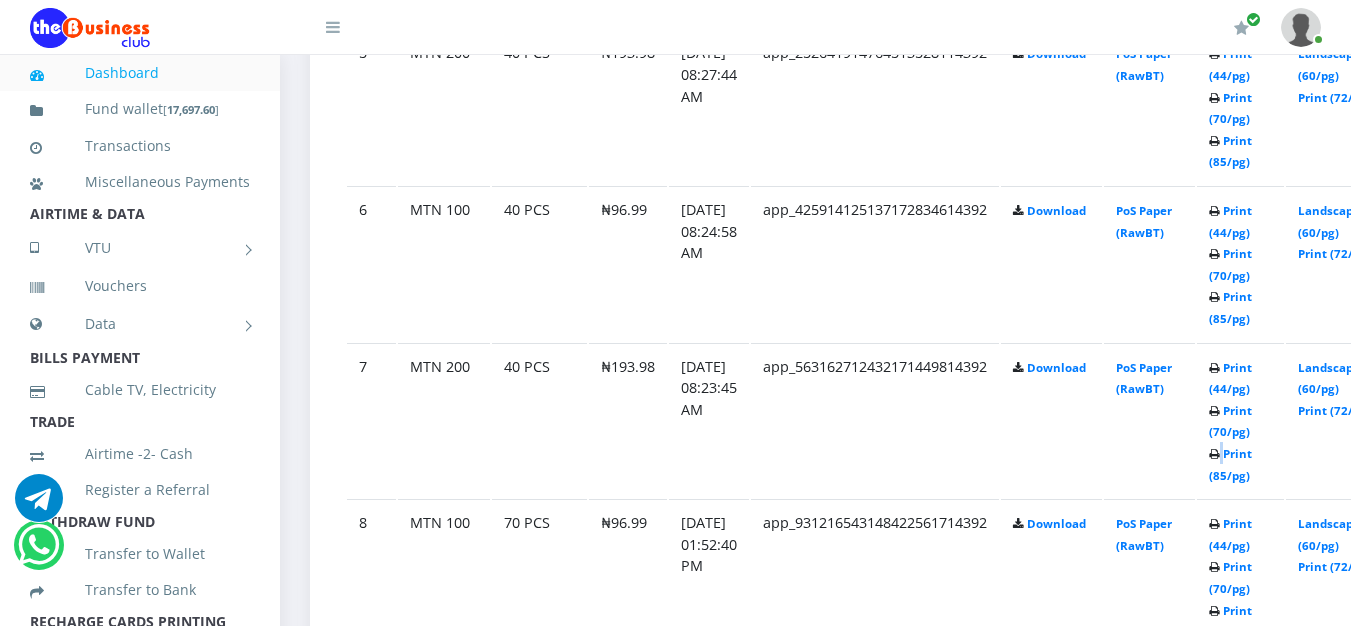 click on "Print (44/pg)   Print (70/pg)   Print (85/pg)" at bounding box center [1240, -520] 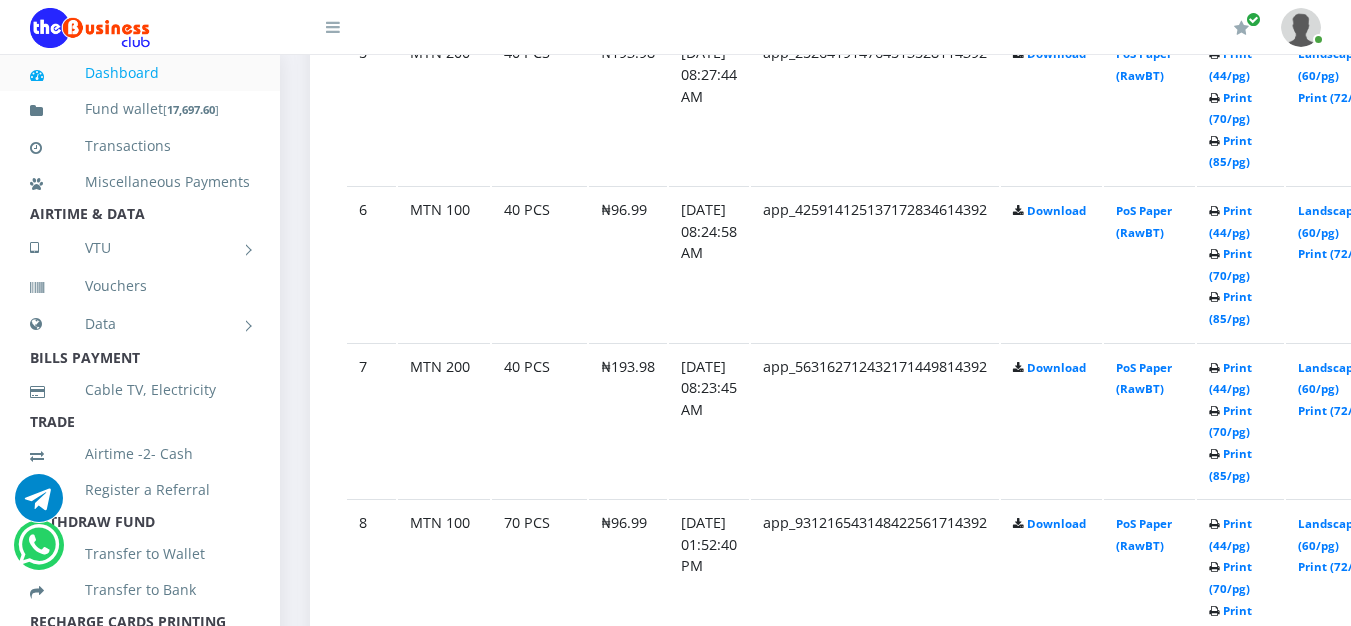 click on "Print (44/pg)   Print (70/pg)   Print (85/pg)" at bounding box center [1240, -520] 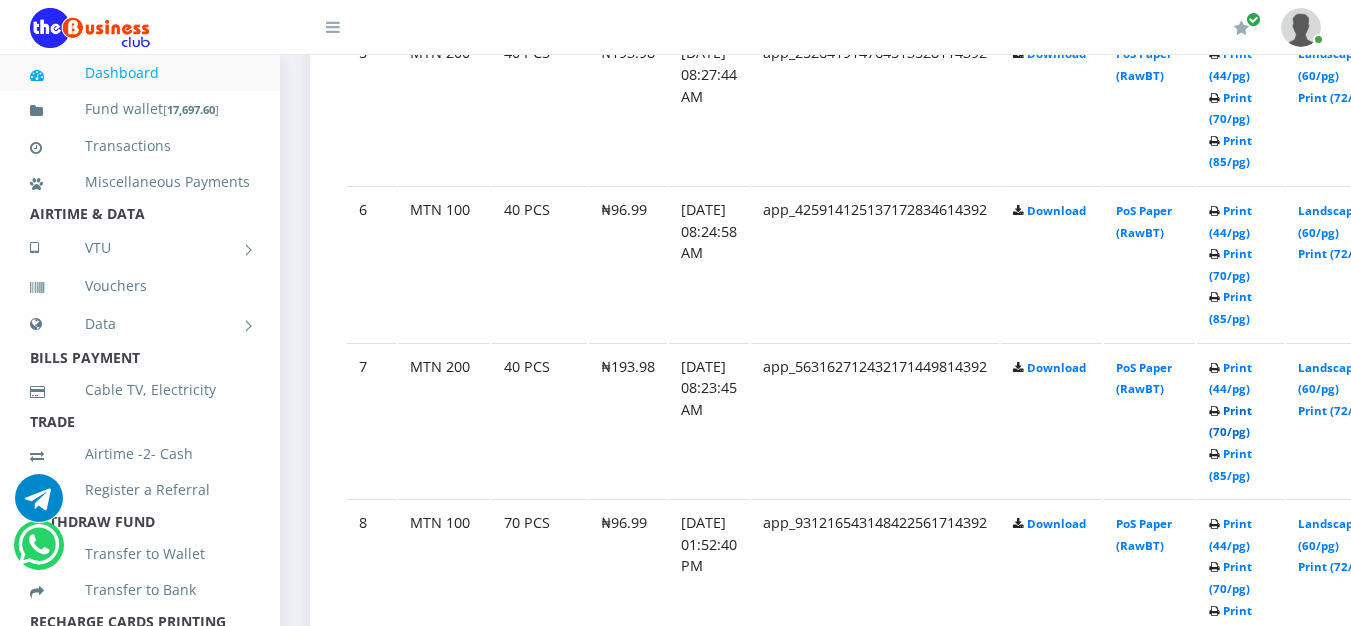 click on "Print (70/pg)" at bounding box center (1230, 421) 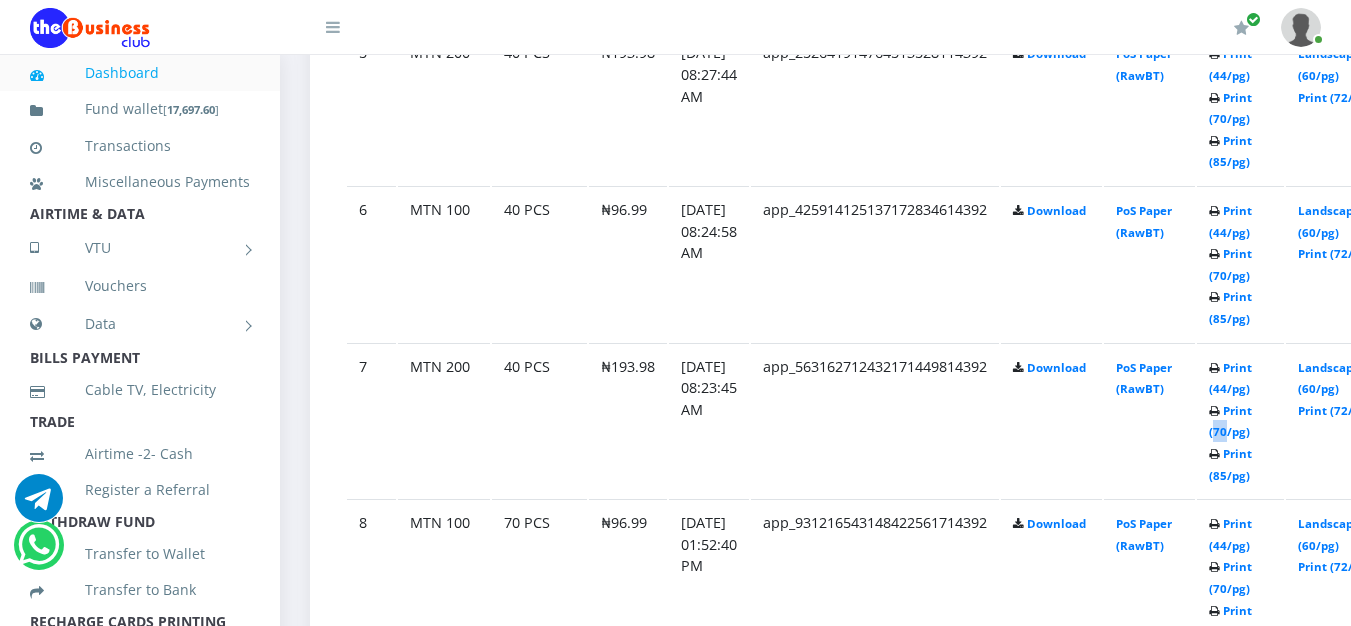 click on "Print (44/pg)   Print (70/pg)   Print (85/pg)" at bounding box center (1240, -520) 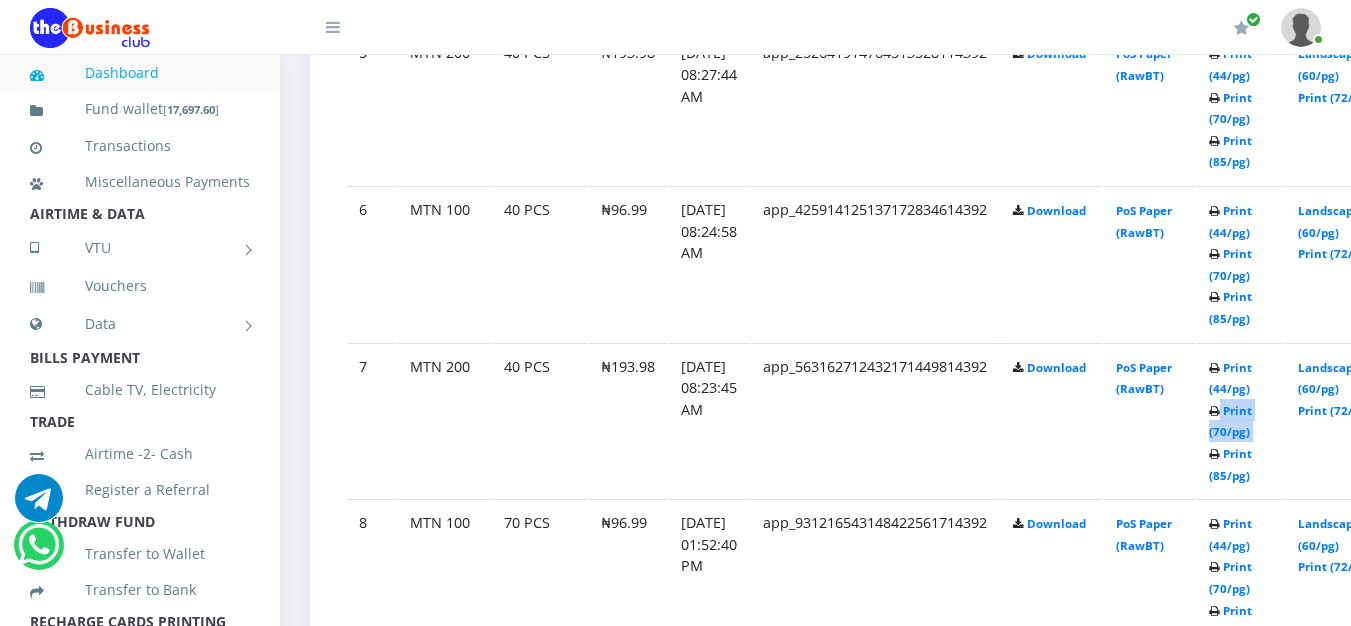 click on "Print (44/pg)   Print (70/pg)   Print (85/pg)" at bounding box center [1240, -520] 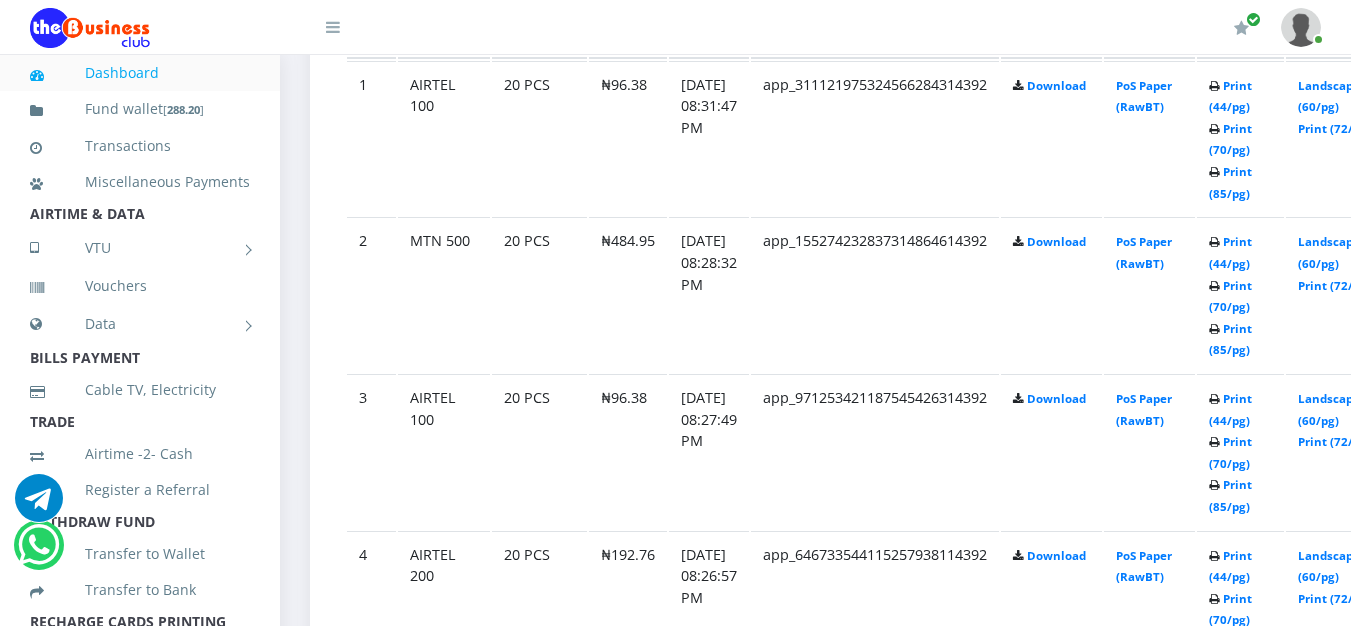 scroll, scrollTop: 1204, scrollLeft: 0, axis: vertical 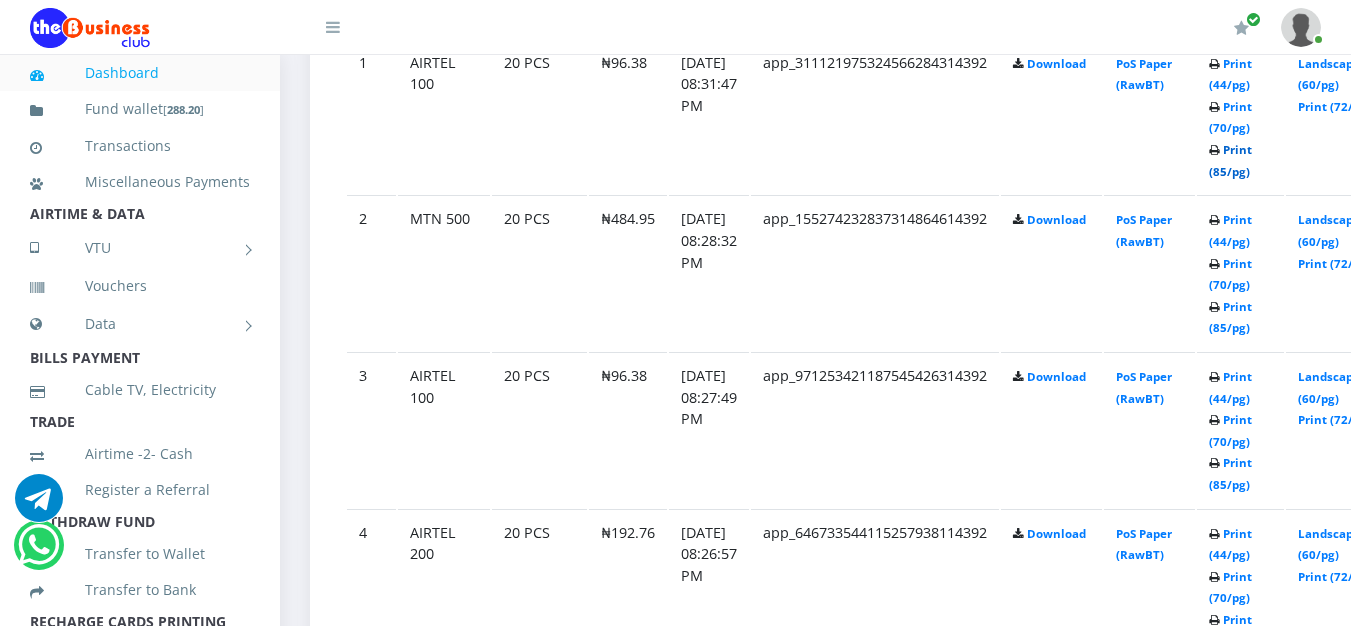 click on "Print (85/pg)" at bounding box center [1230, 160] 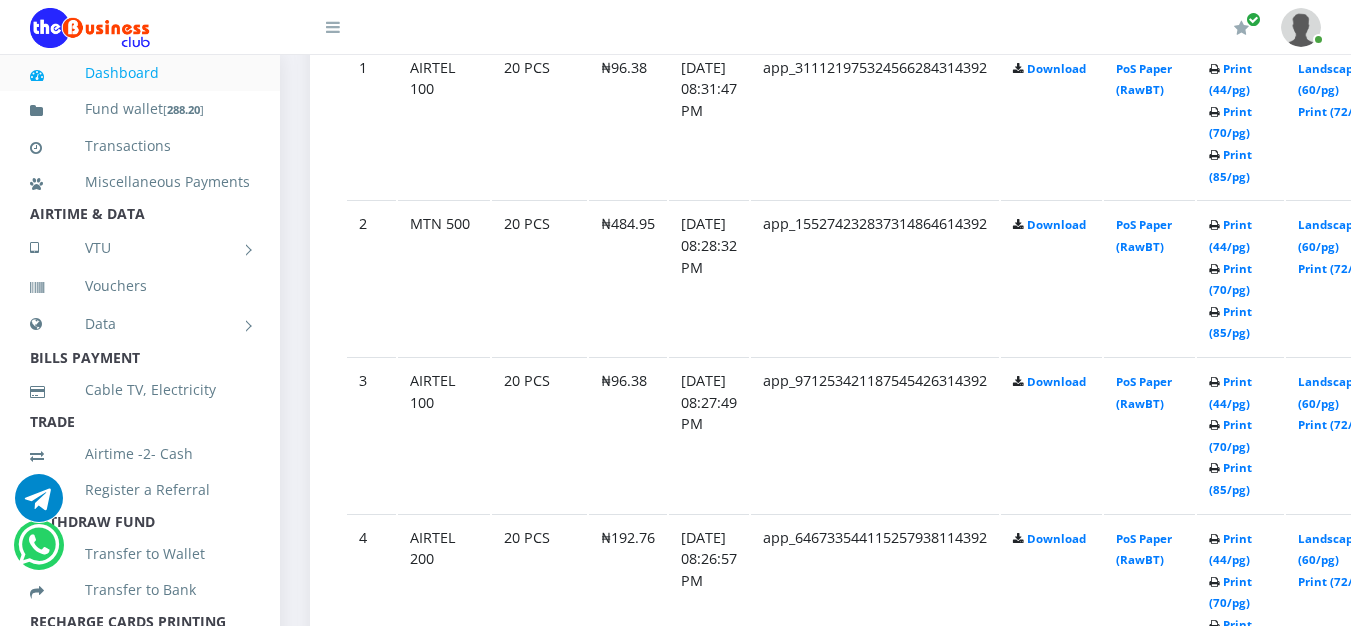 scroll, scrollTop: 1200, scrollLeft: 0, axis: vertical 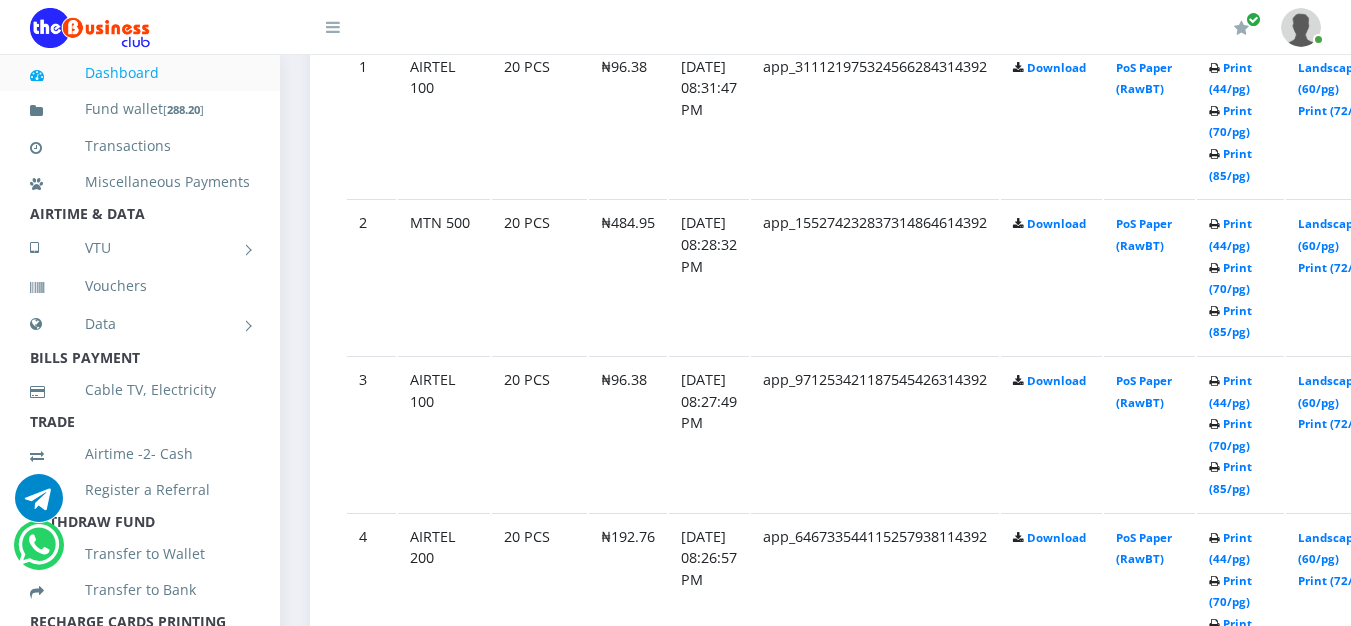 click at bounding box center [1214, 312] 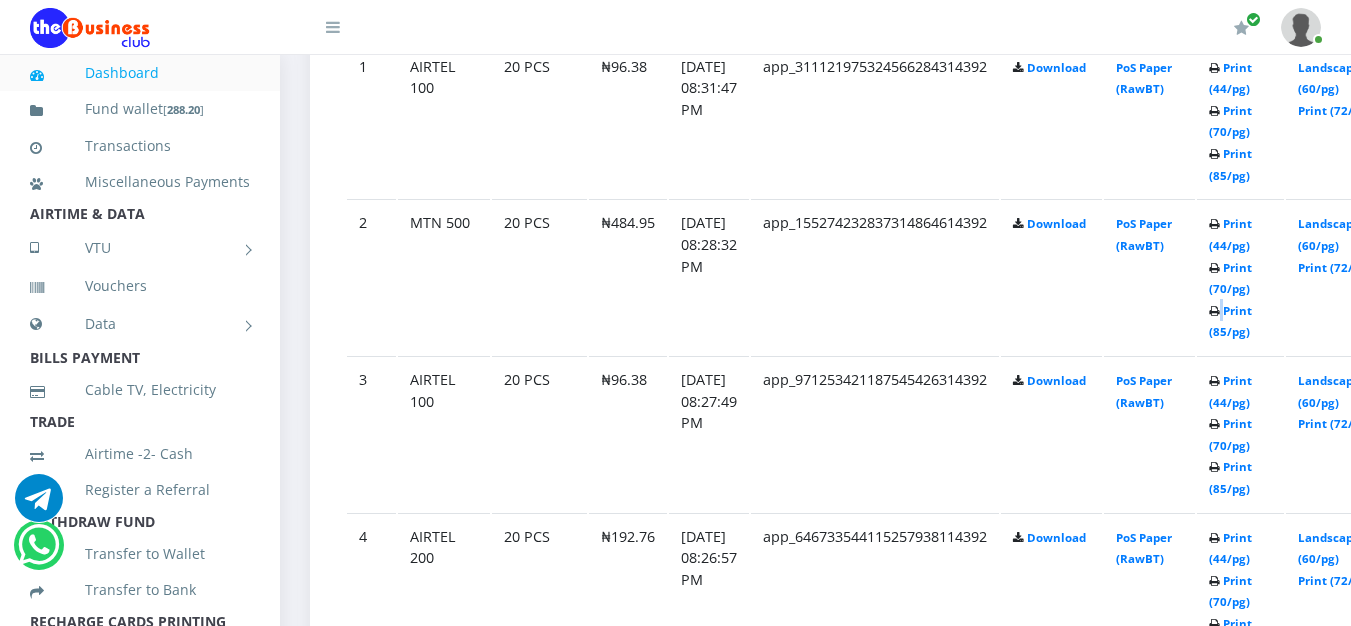 click at bounding box center [1214, 312] 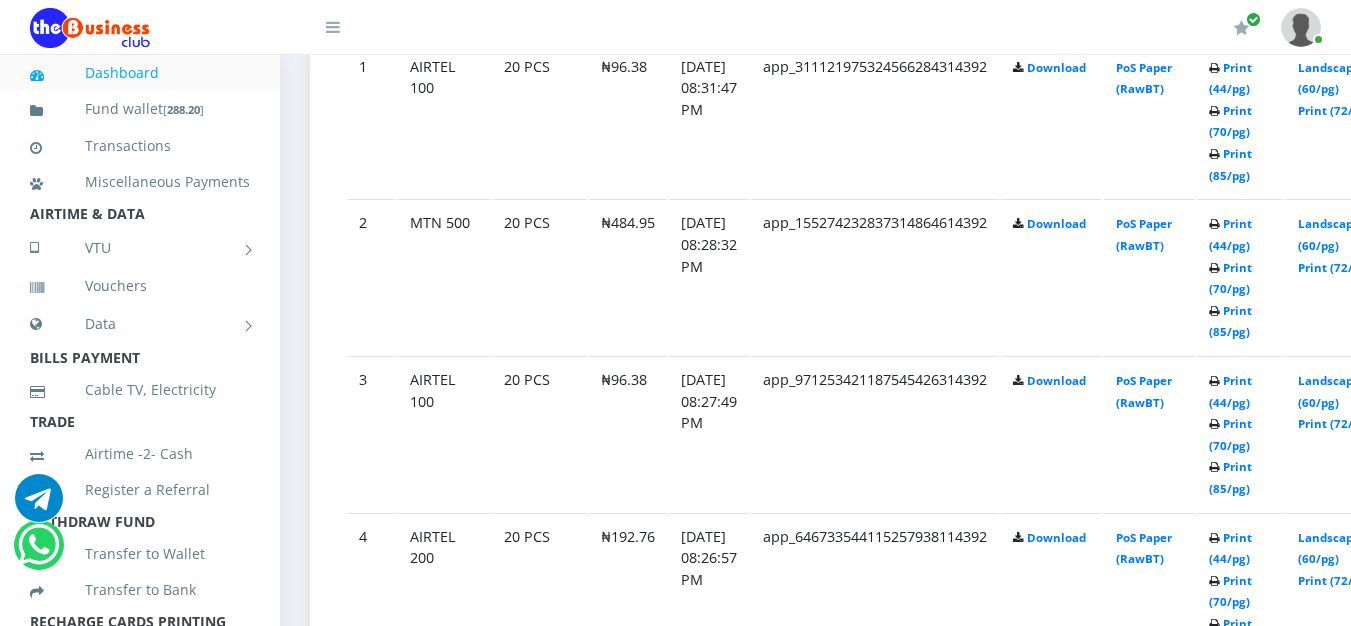 click at bounding box center [1214, 312] 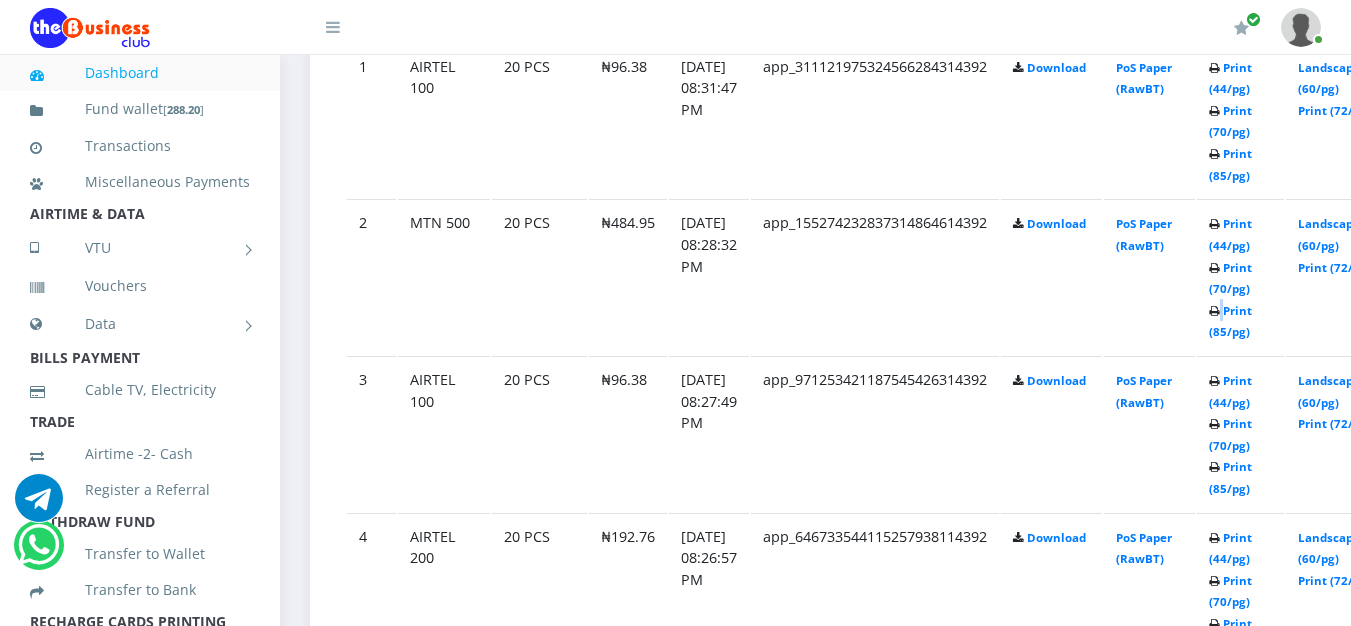 click at bounding box center [1214, 312] 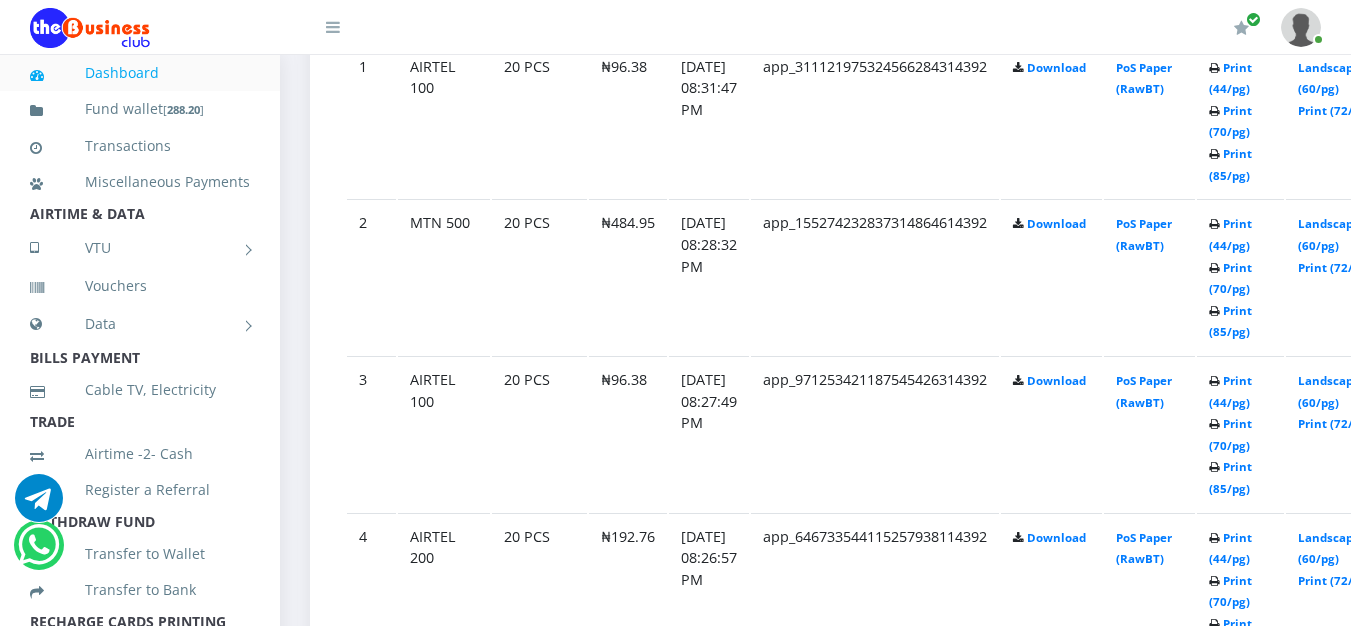 click at bounding box center (1214, 312) 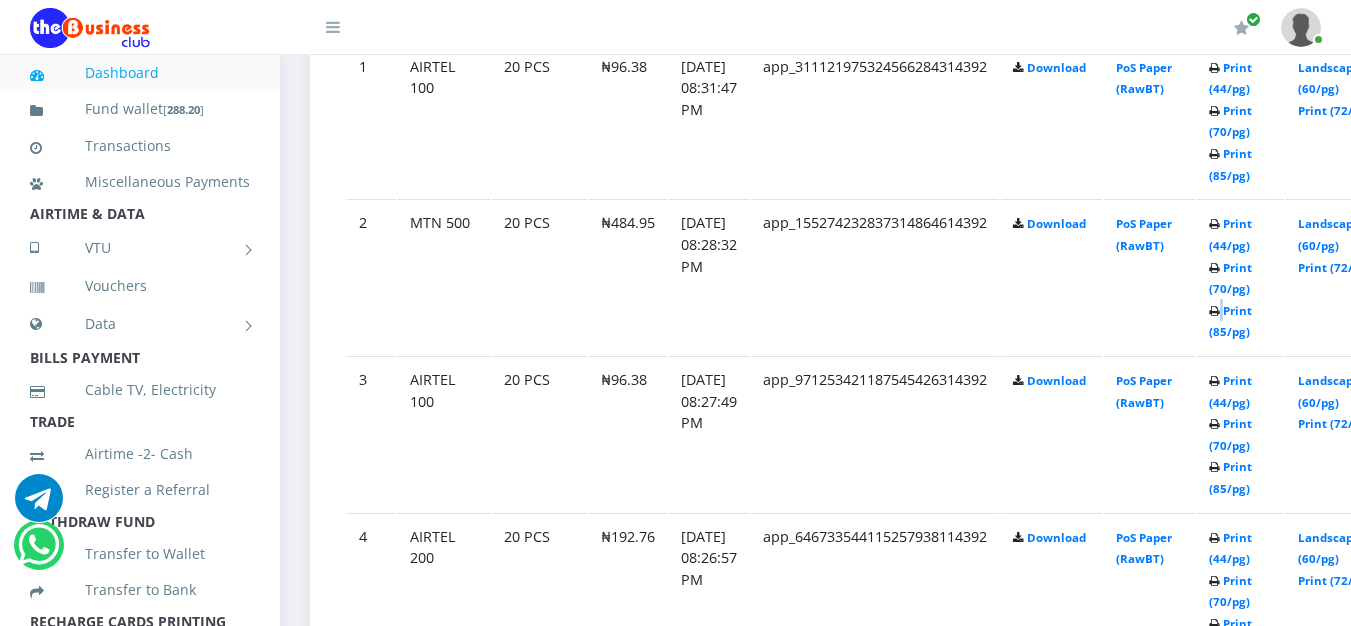 click on "Print (44/pg)   Print (70/pg)   Print (85/pg)" at bounding box center [1240, 276] 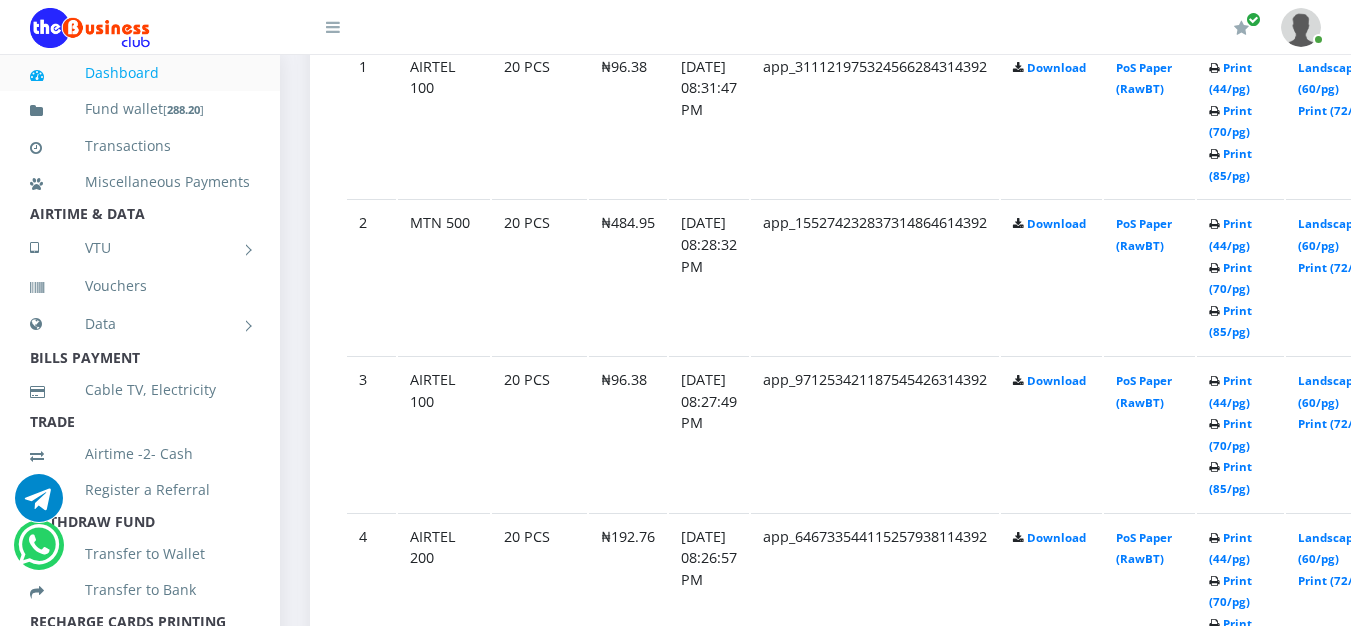 click on "Print (44/pg)   Print (70/pg)   Print (85/pg)" at bounding box center (1240, 276) 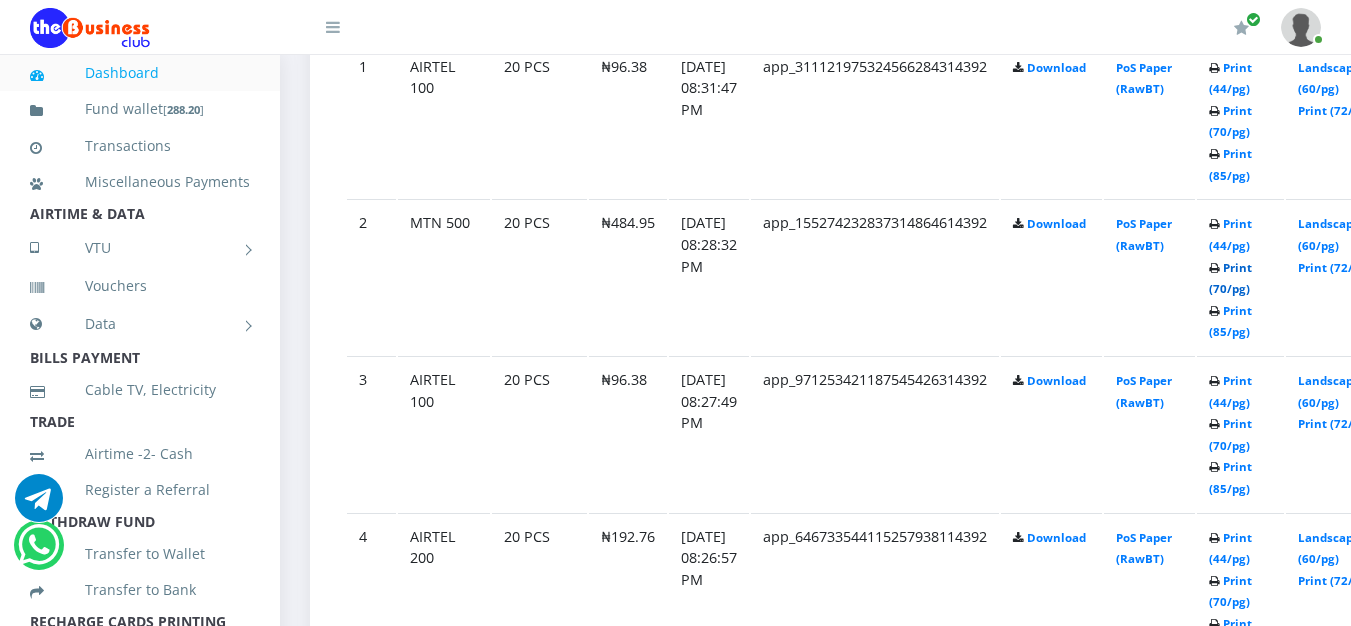 click on "Print (70/pg)" at bounding box center [1230, 278] 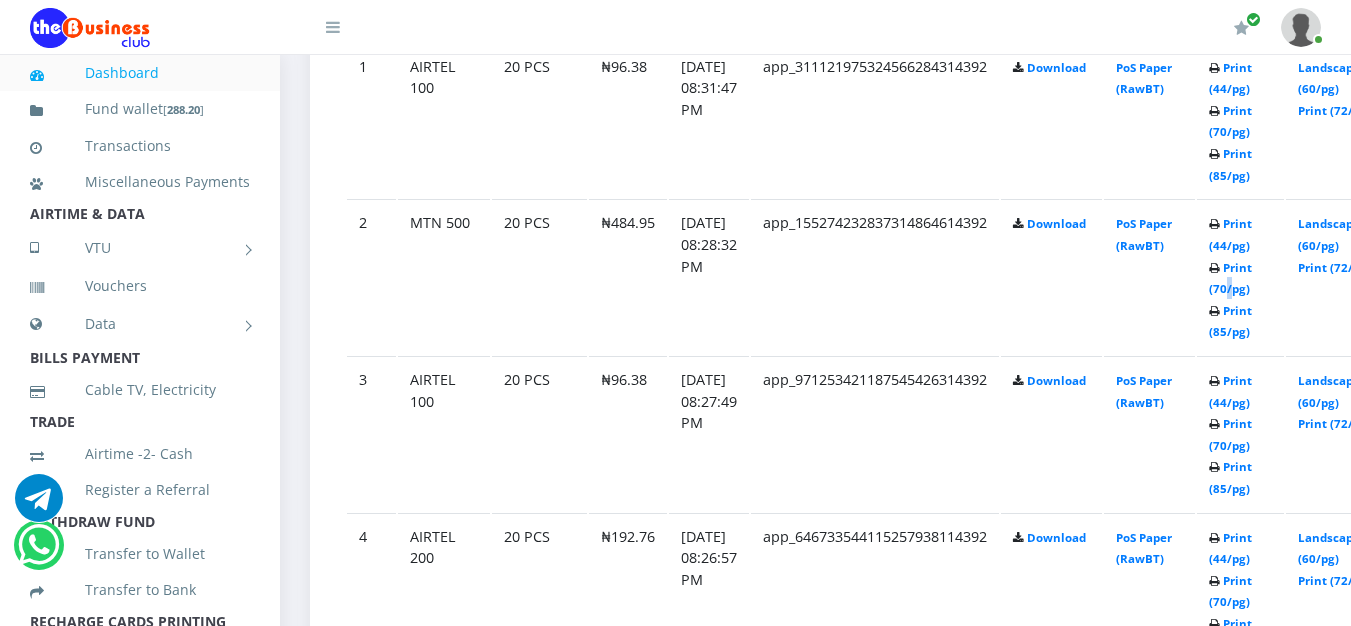 click on "Print (44/pg)   Print (70/pg)   Print (85/pg)" at bounding box center (1240, 276) 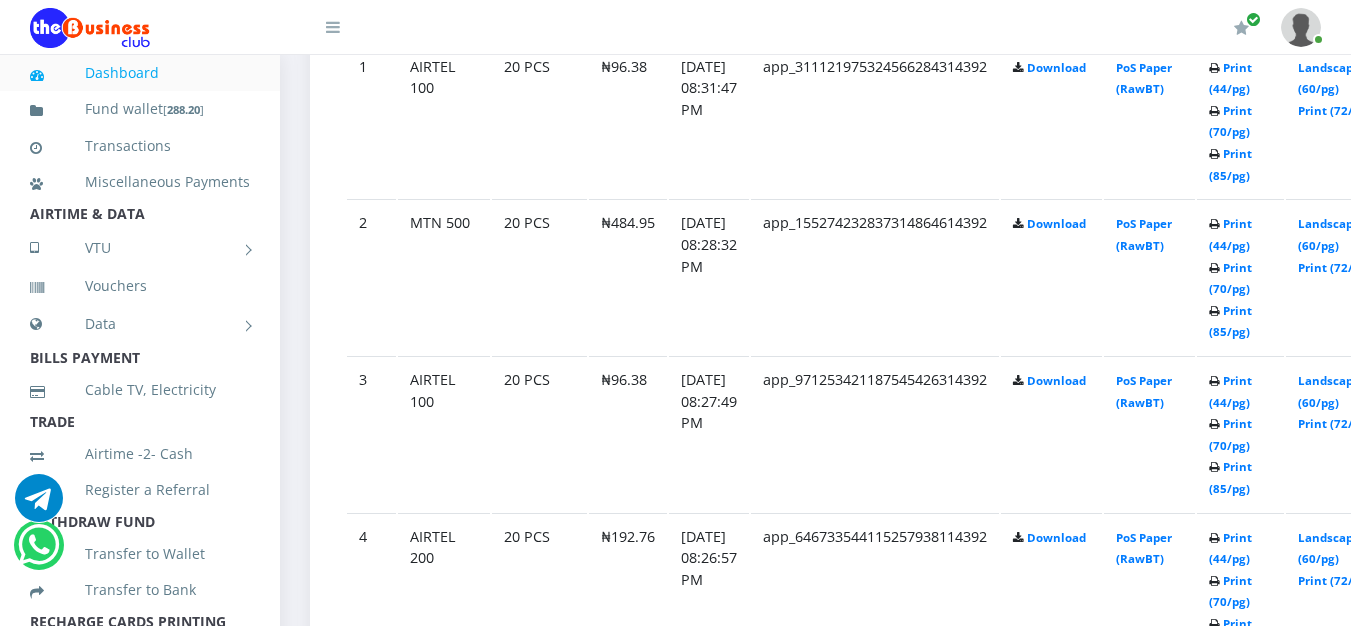 click on "Print (44/pg)   Print (70/pg)   Print (85/pg)" at bounding box center [1240, 276] 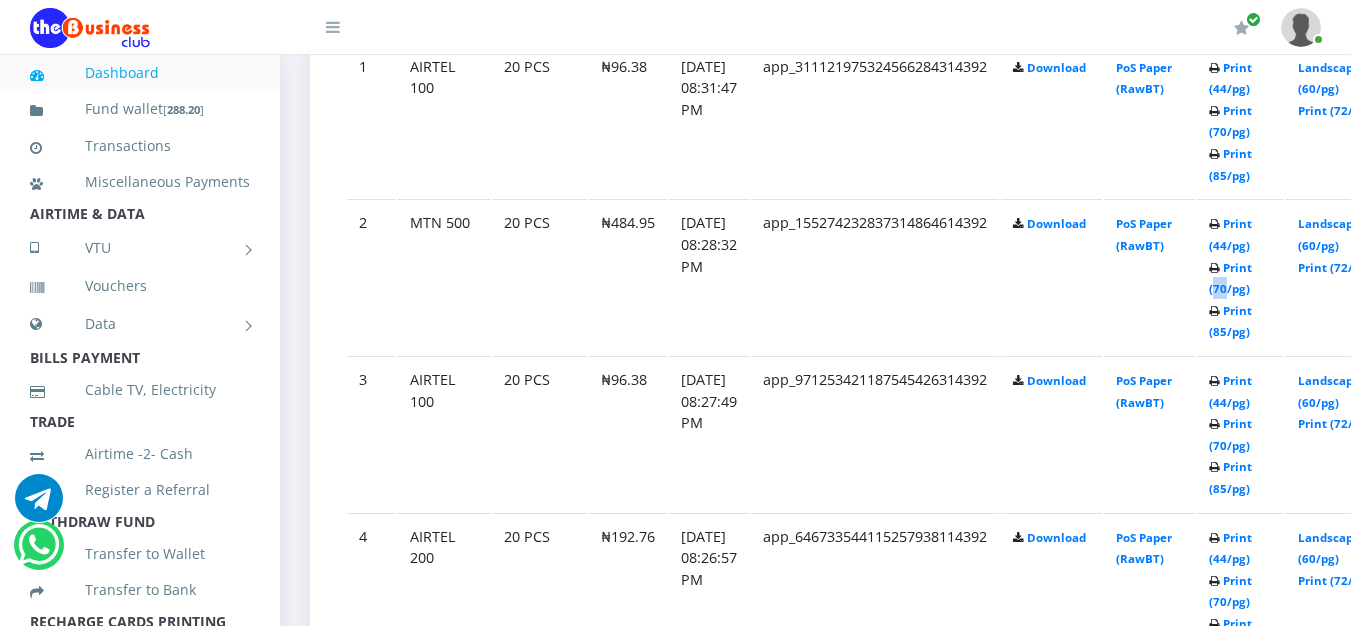 click on "Print (44/pg)   Print (70/pg)   Print (85/pg)" at bounding box center (1240, 276) 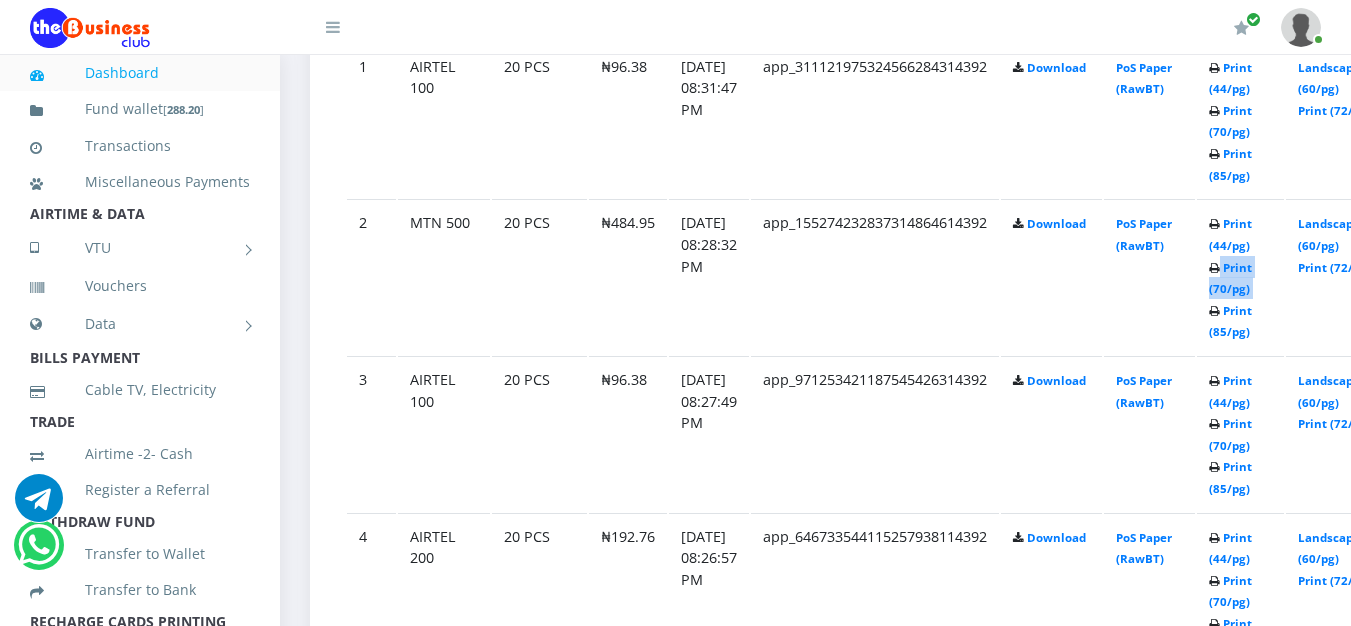 click on "Print (44/pg)   Print (70/pg)   Print (85/pg)" at bounding box center (1240, 276) 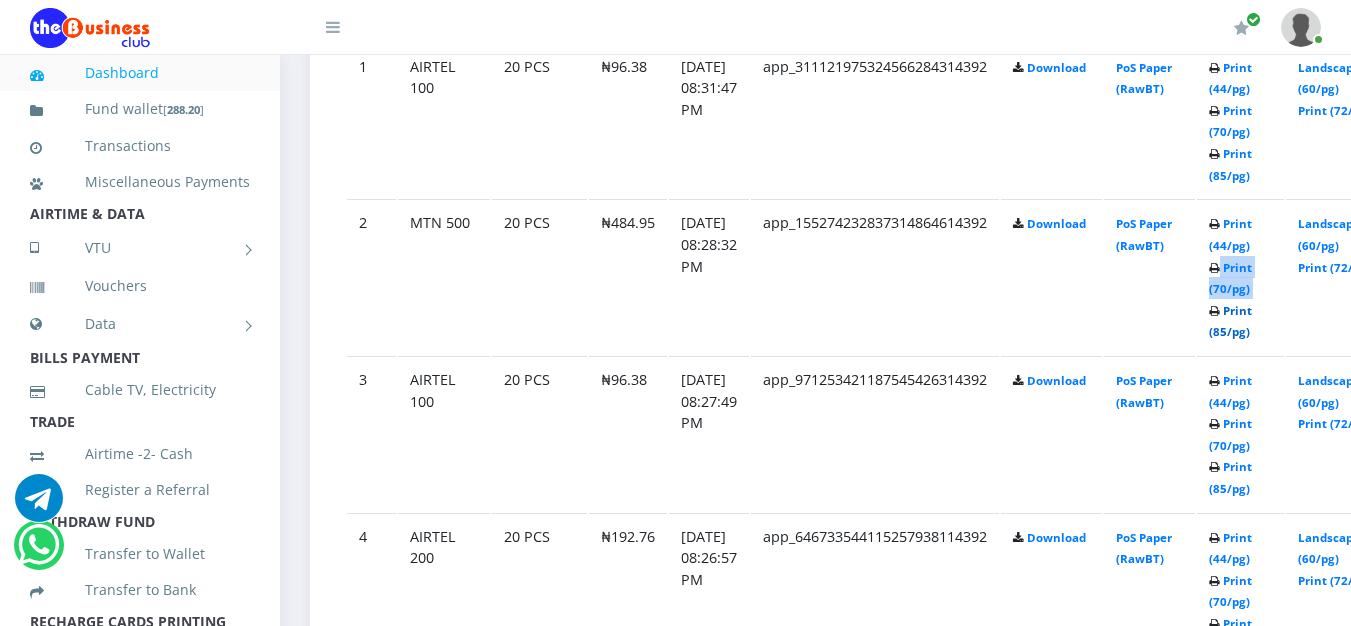 click on "Print (85/pg)" at bounding box center (1230, 321) 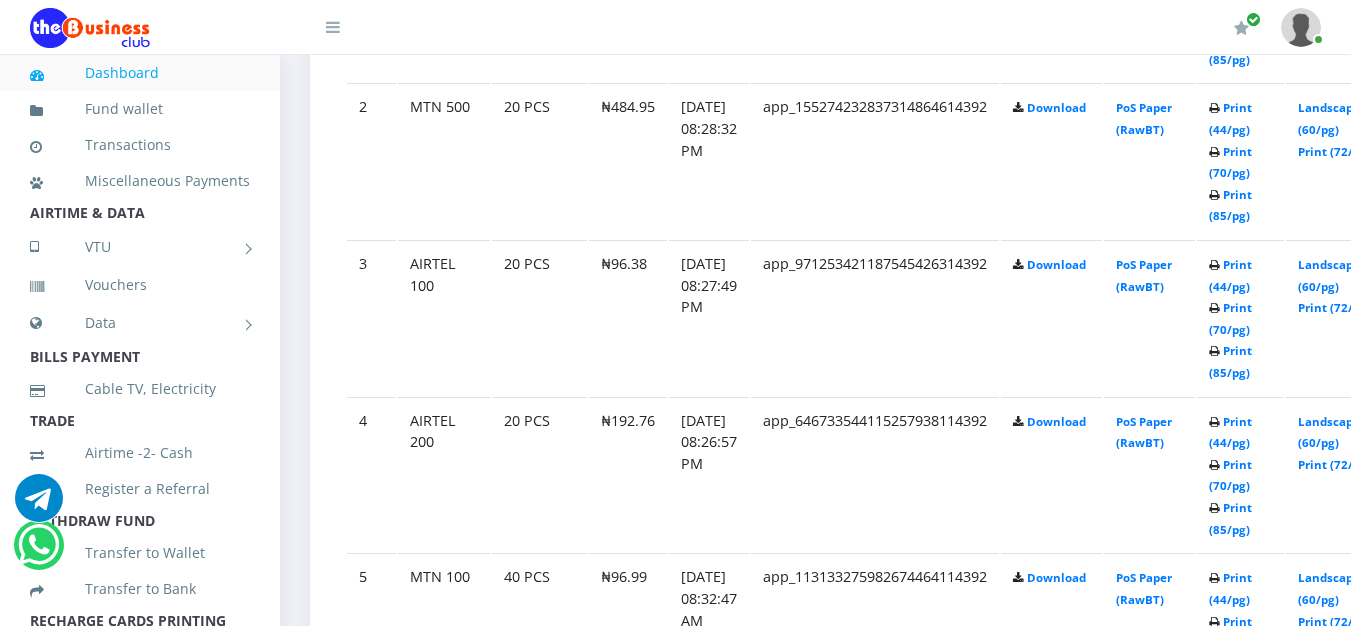 scroll, scrollTop: 1356, scrollLeft: 0, axis: vertical 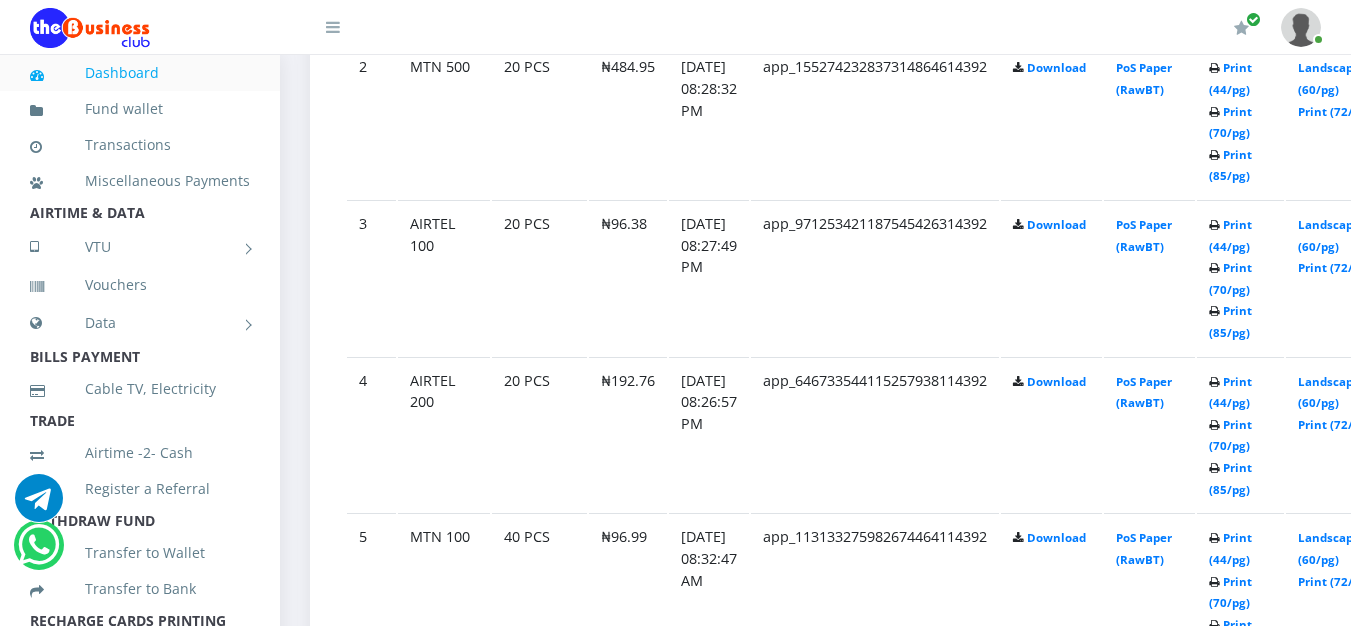 click on "Print (44/pg)   Print (70/pg)   Print (85/pg)" at bounding box center [1230, -35] 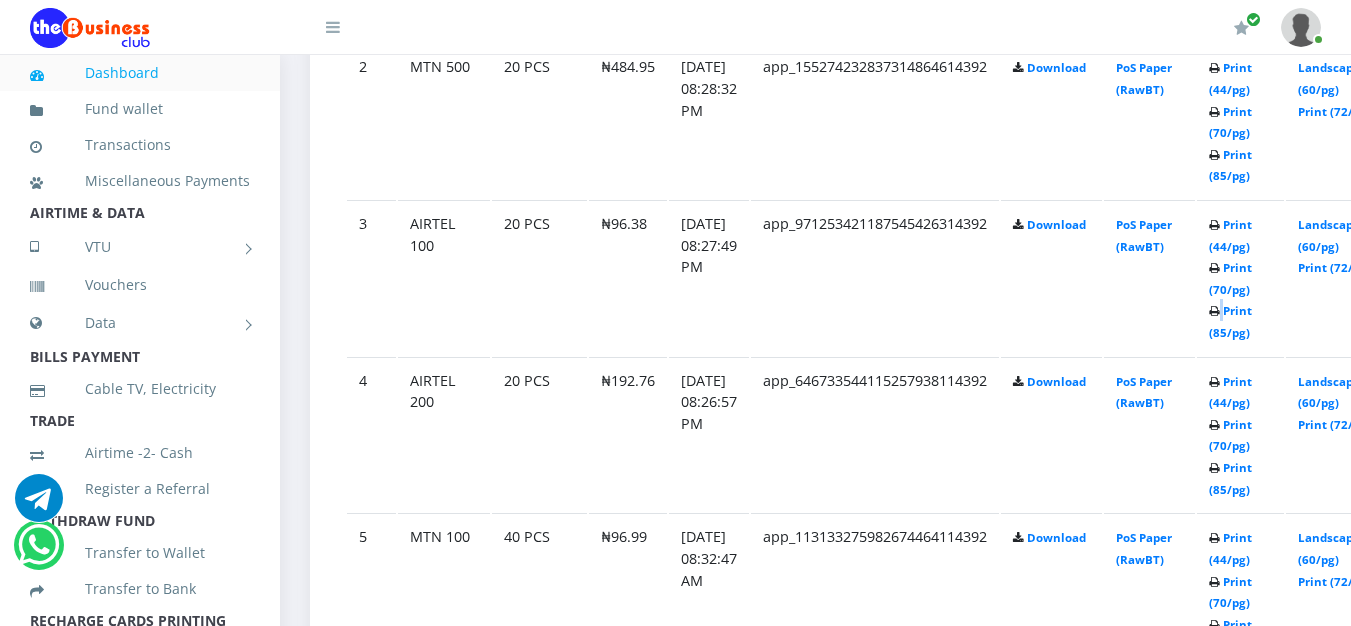click on "Print (44/pg)   Print (70/pg)   Print (85/pg)" at bounding box center (1230, -35) 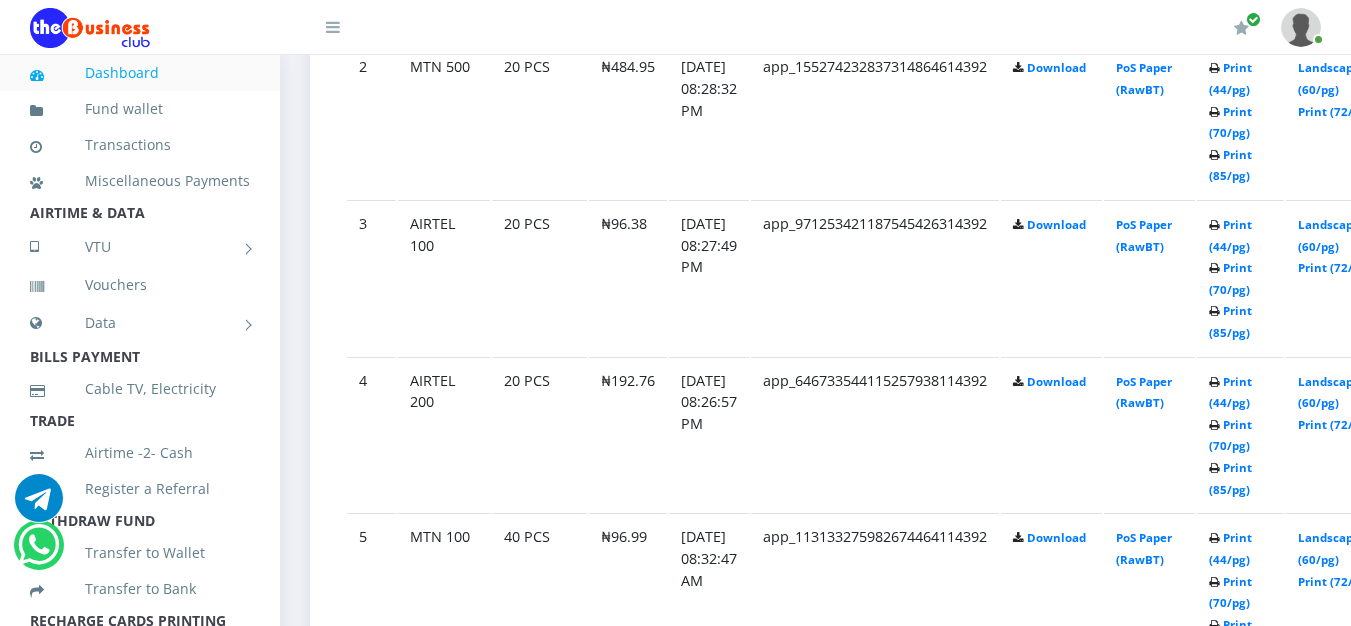 click at bounding box center [1214, -1] 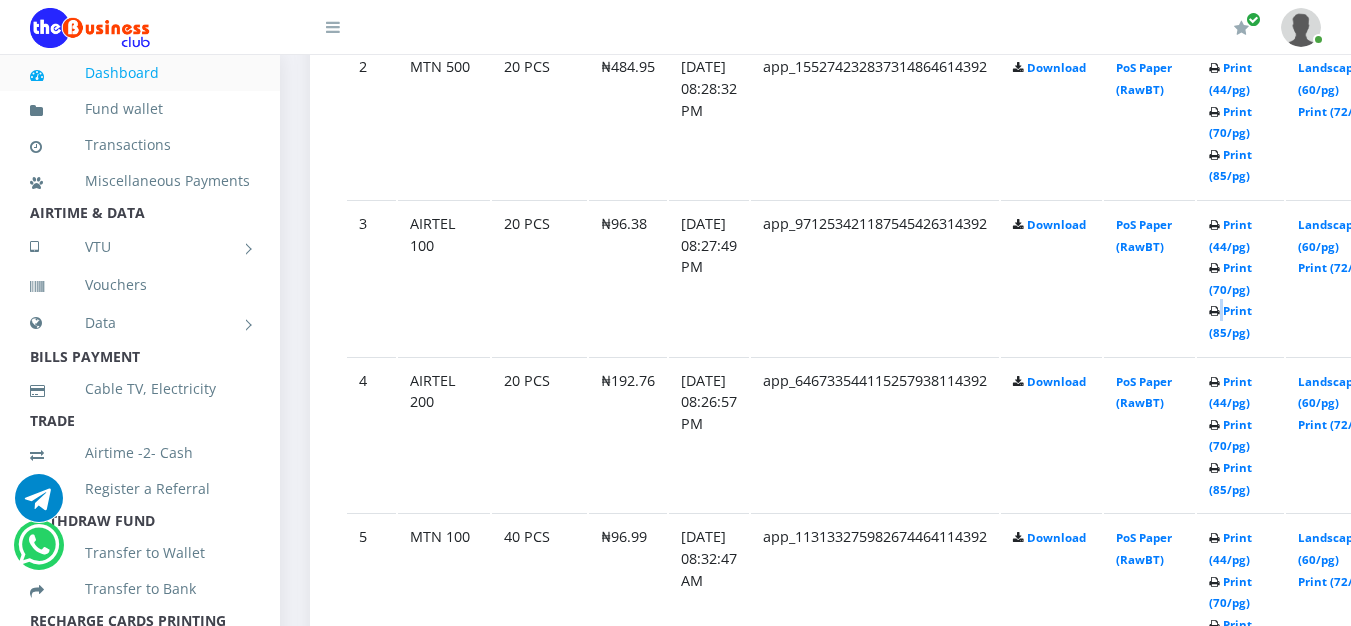 click on "Print (44/pg)   Print (70/pg)   Print (85/pg)" at bounding box center (1240, -36) 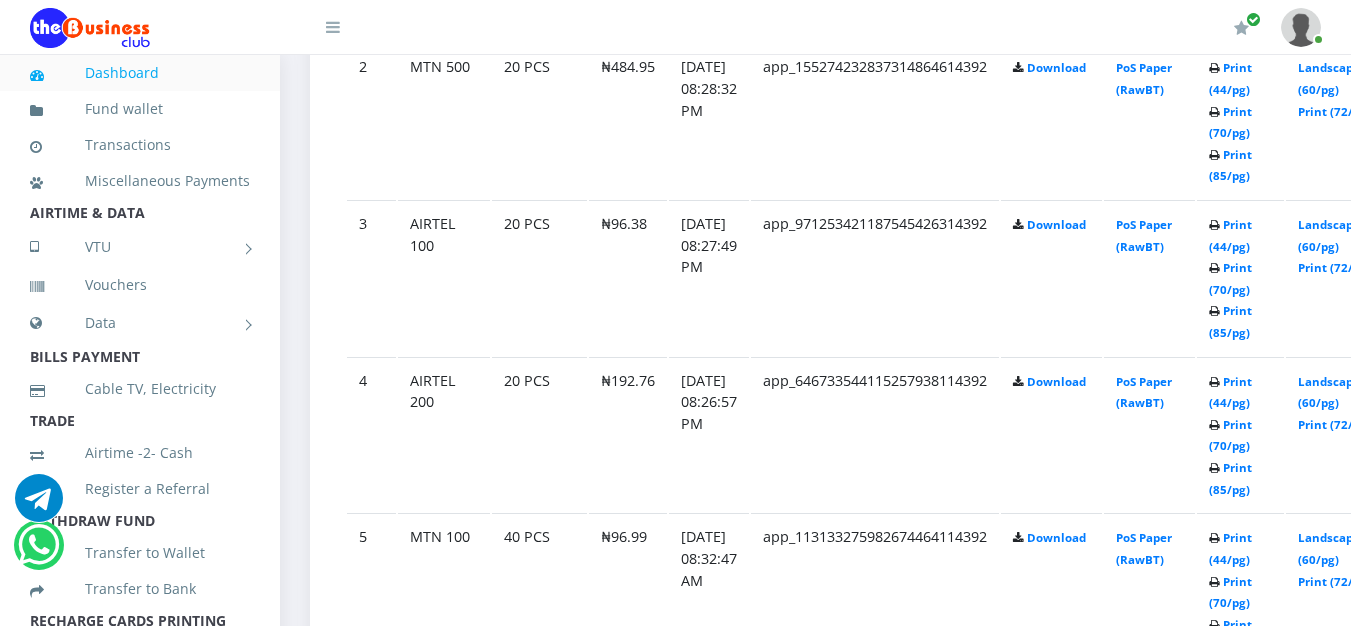 click on "Print (44/pg)   Print (70/pg)   Print (85/pg)" at bounding box center [1240, -36] 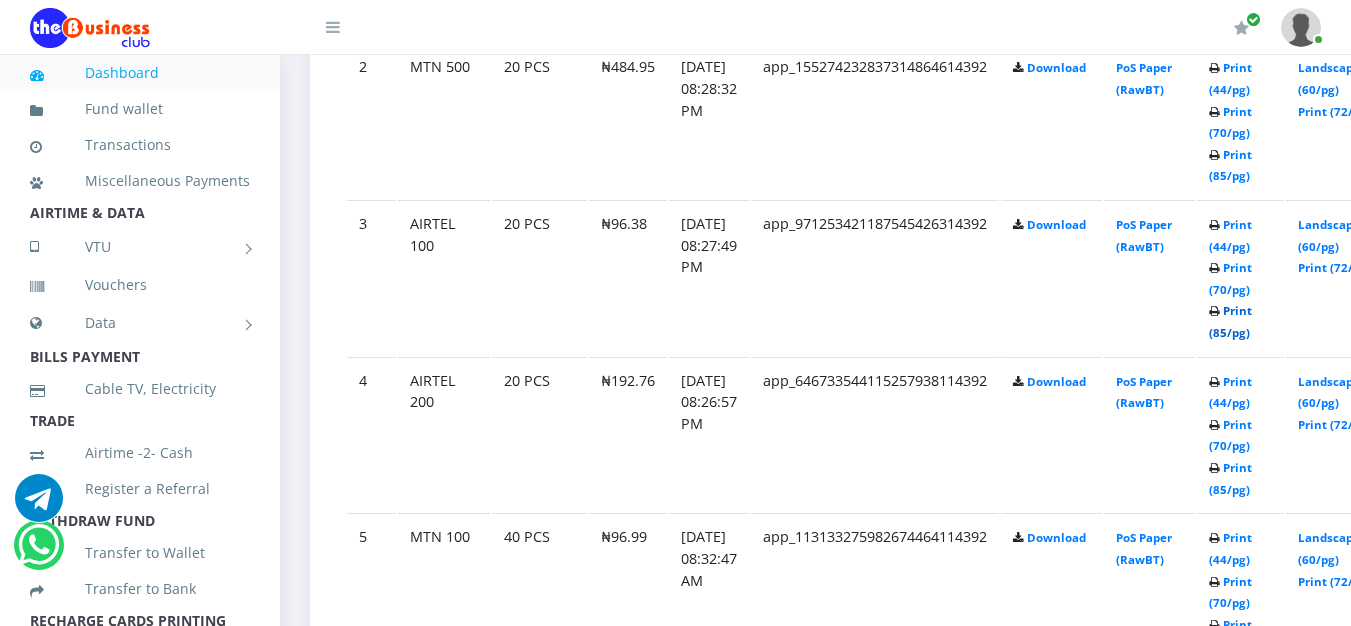 click on "Print (85/pg)" at bounding box center (1230, 321) 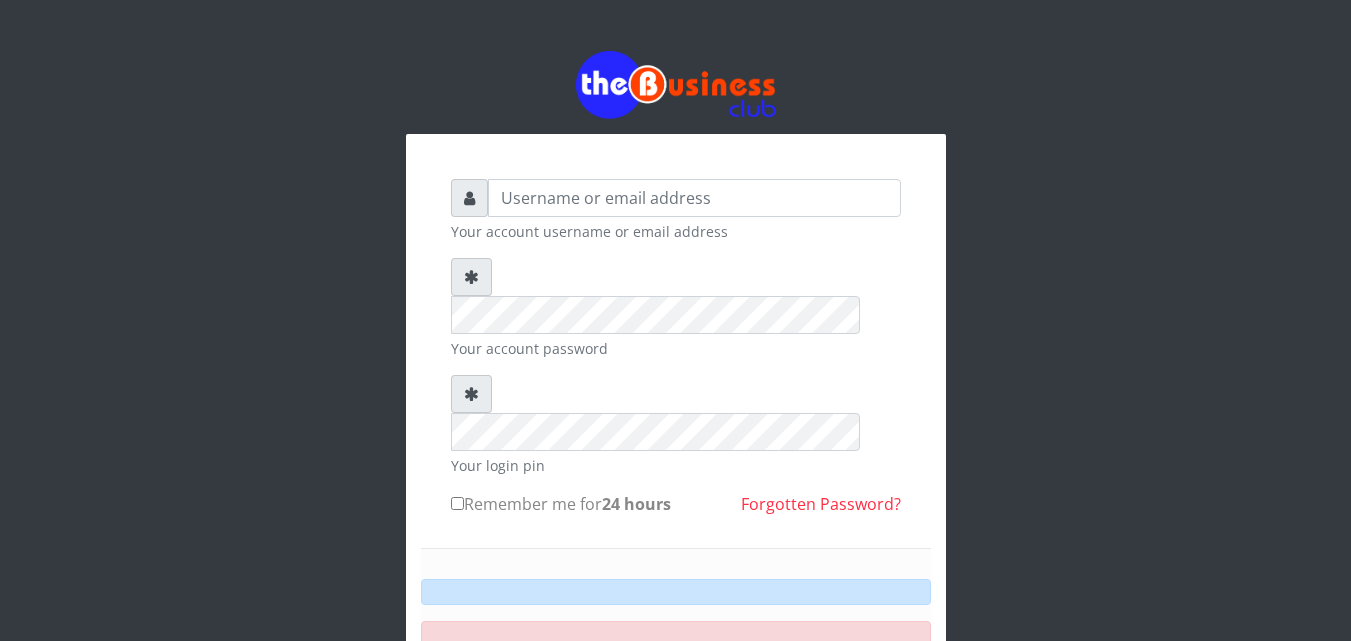 scroll, scrollTop: 0, scrollLeft: 0, axis: both 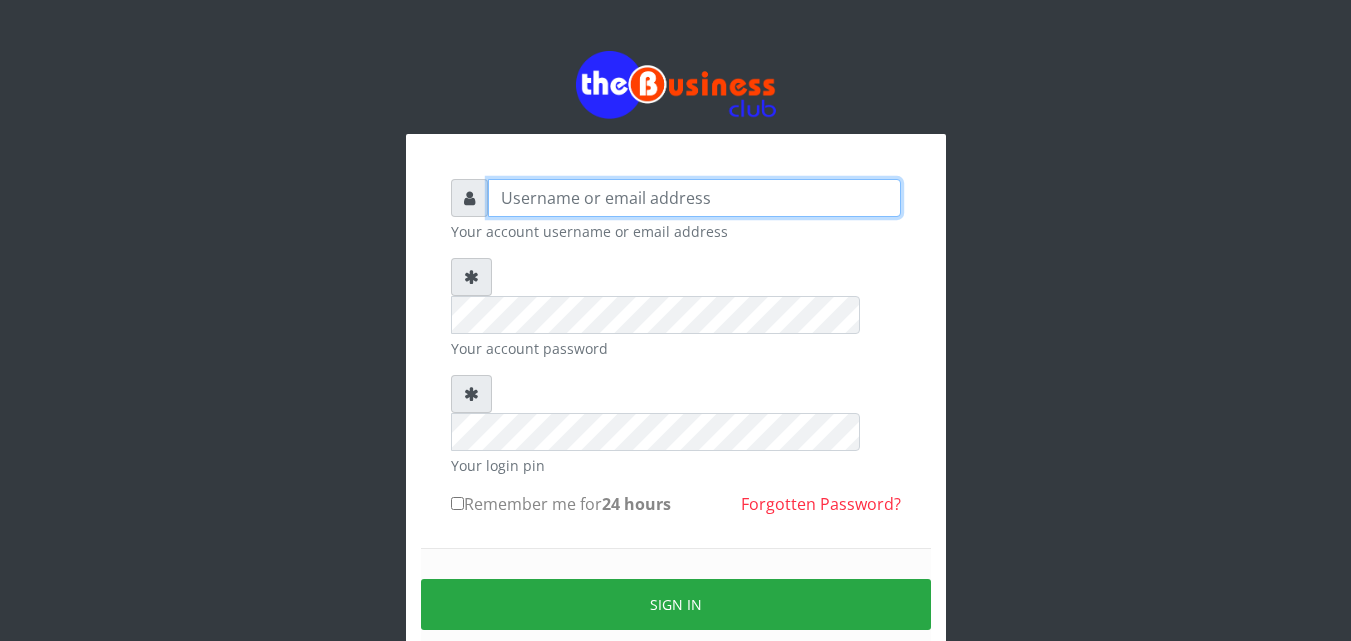 type on "[EMAIL_ADDRESS][DOMAIN_NAME]" 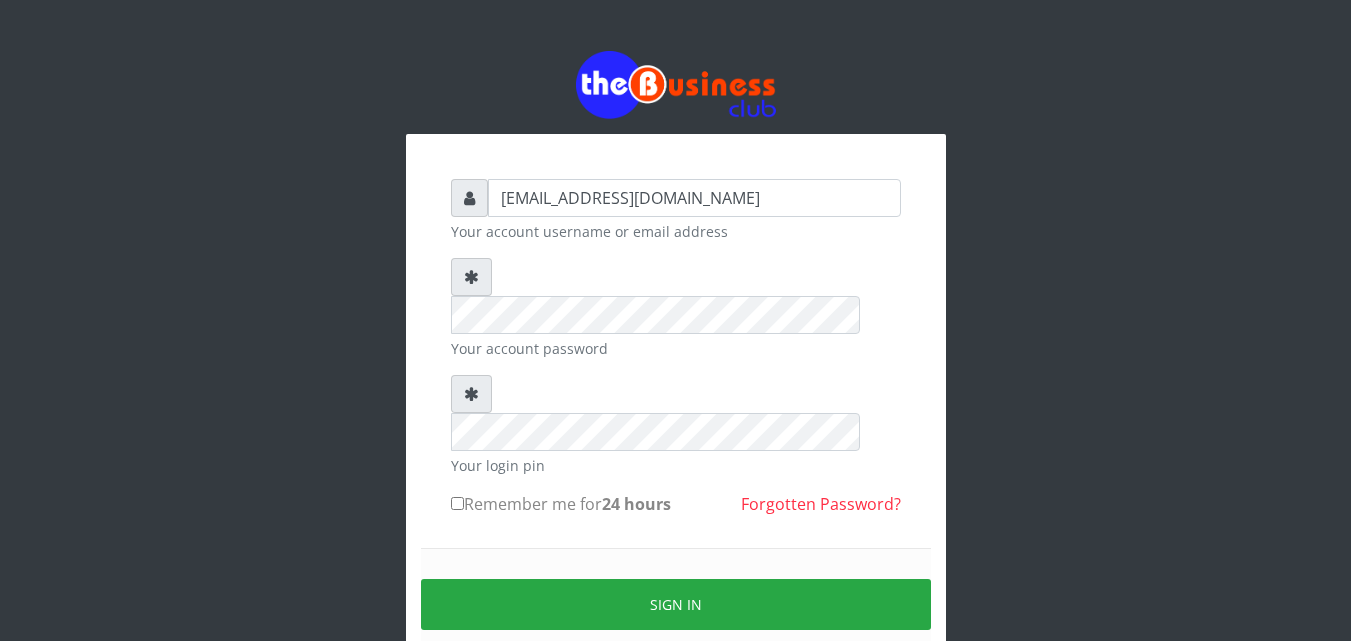click on "Remember me for  24 hours" at bounding box center [561, 504] 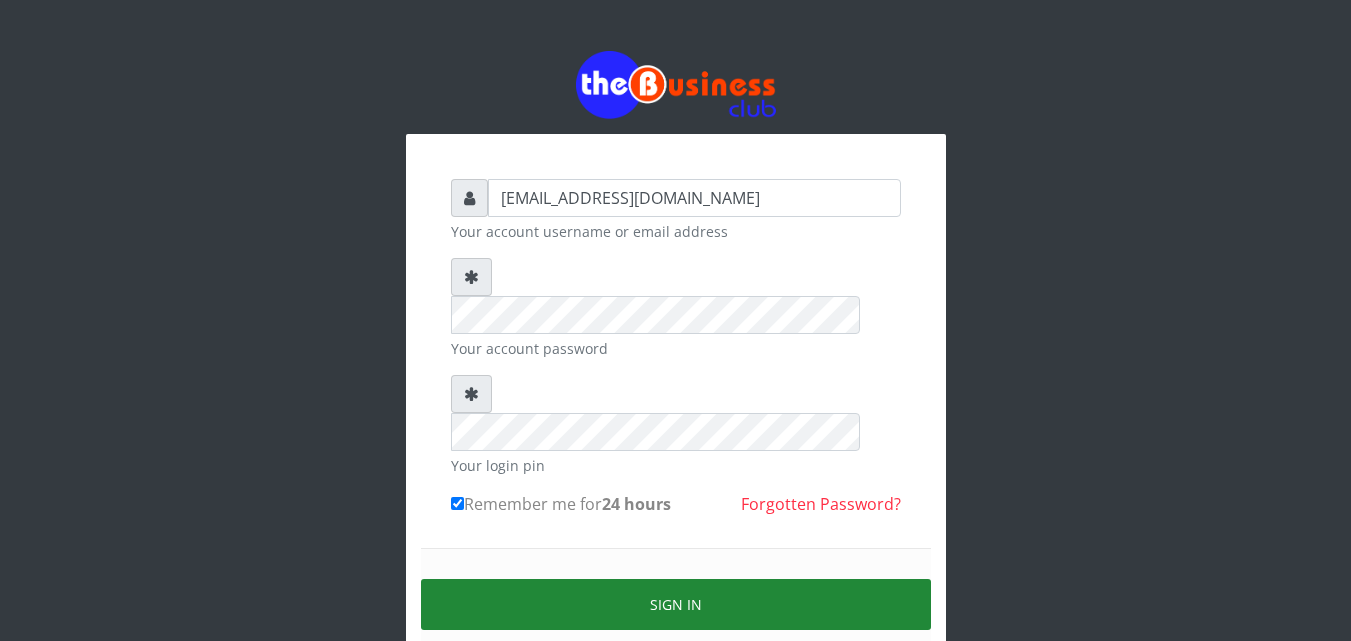 click on "Sign in" at bounding box center [676, 604] 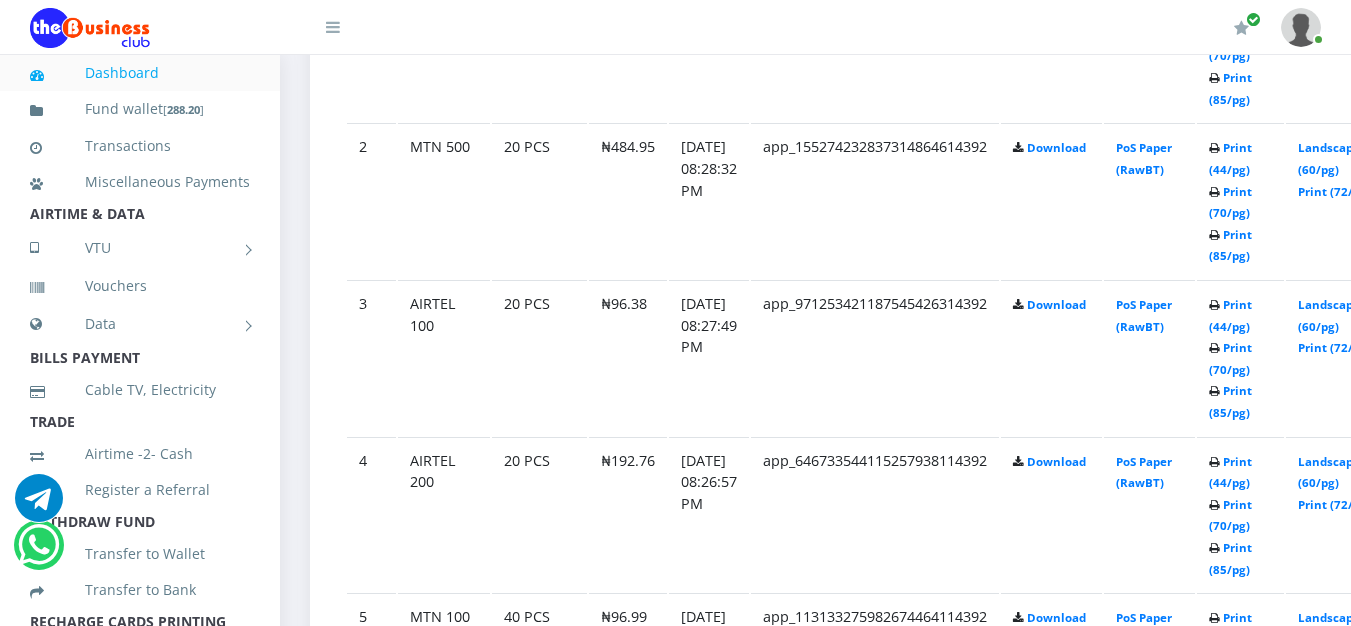 scroll, scrollTop: 0, scrollLeft: 0, axis: both 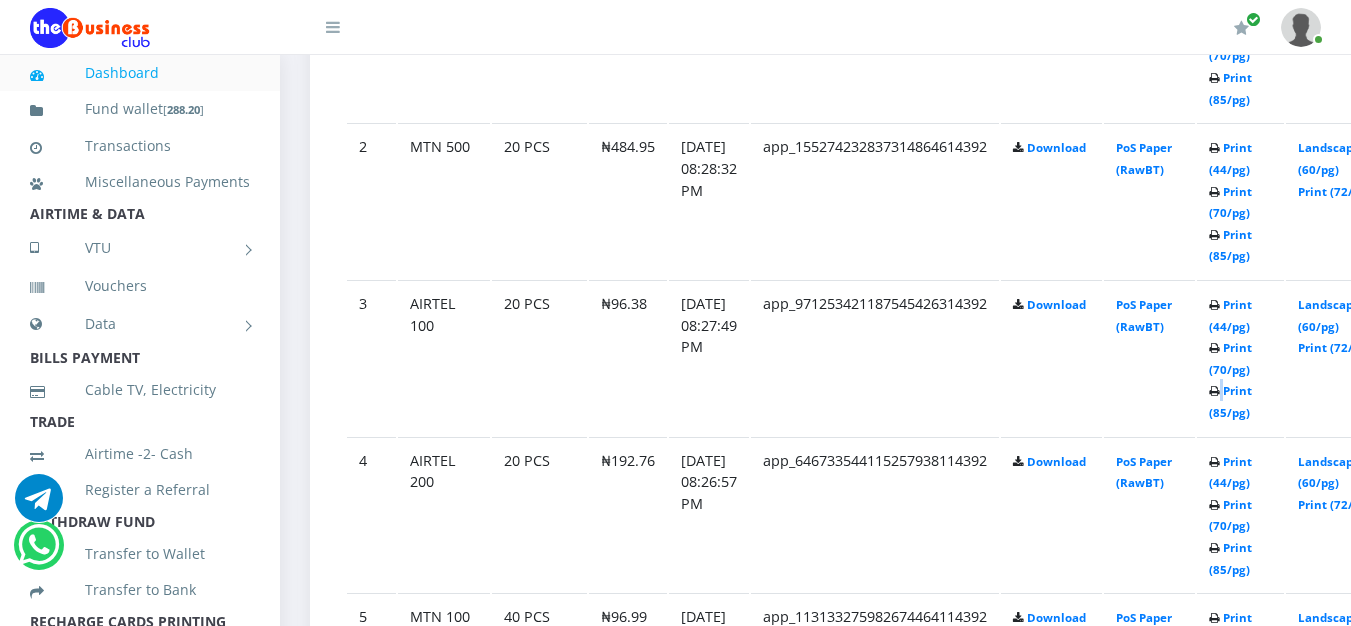 click at bounding box center (1214, 79) 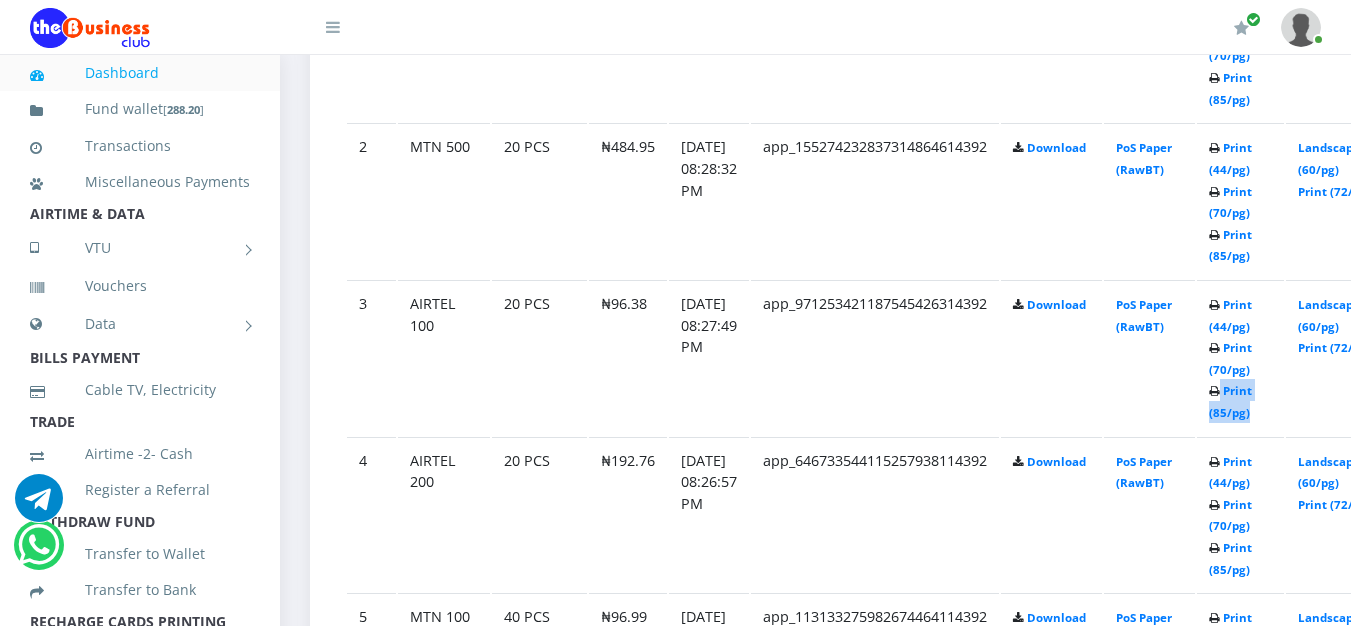 click on "Print (44/pg)   Print (70/pg)   Print (85/pg)" at bounding box center [1240, 44] 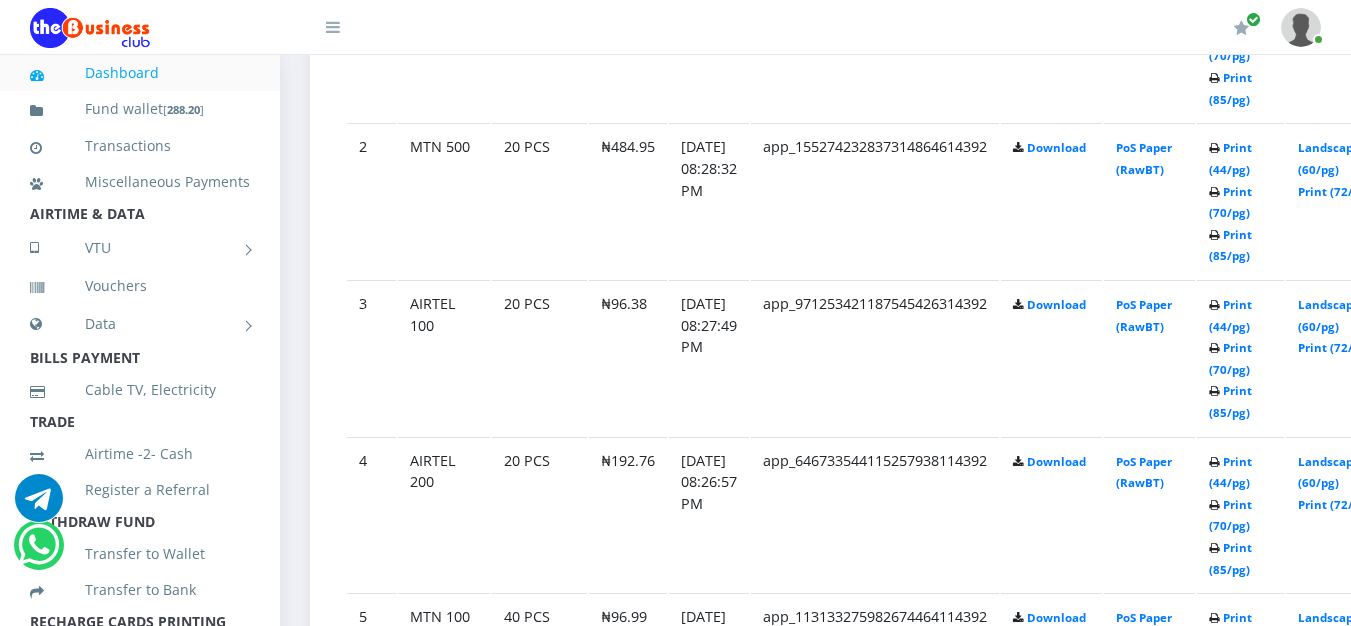 click on "Print (44/pg)   Print (70/pg)   Print (85/pg)" at bounding box center (1240, 44) 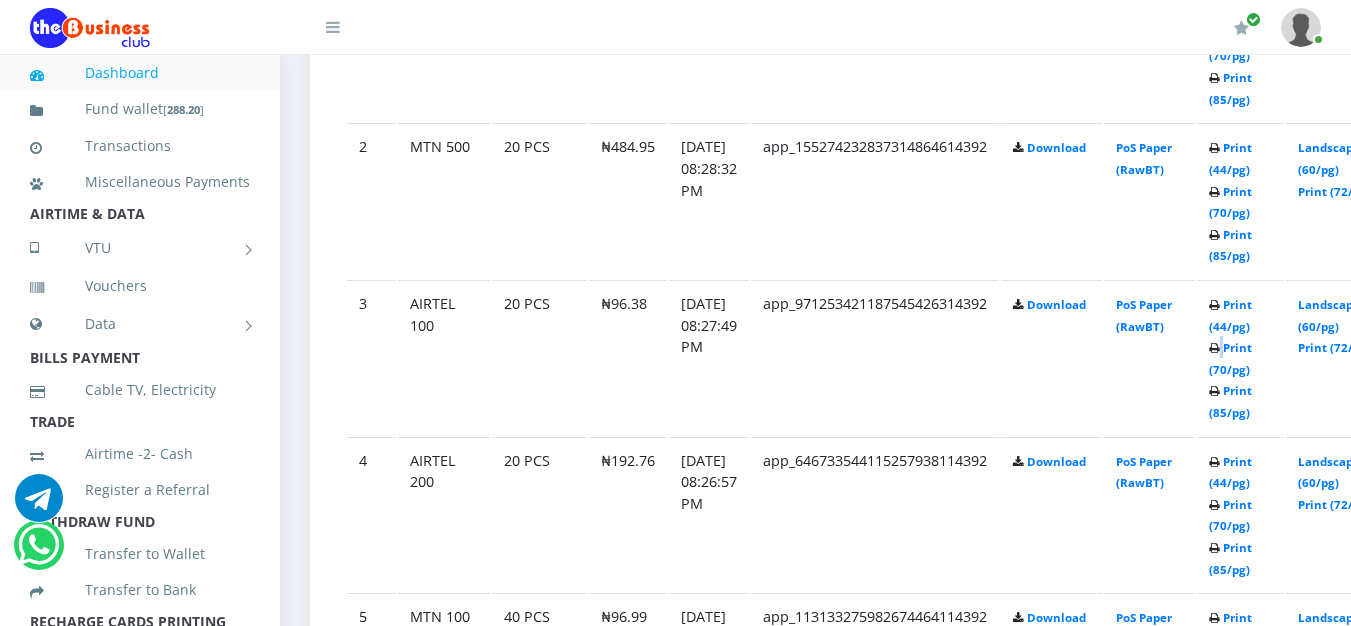 click on "Print (44/pg)   Print (70/pg)   Print (85/pg)" at bounding box center [1240, 44] 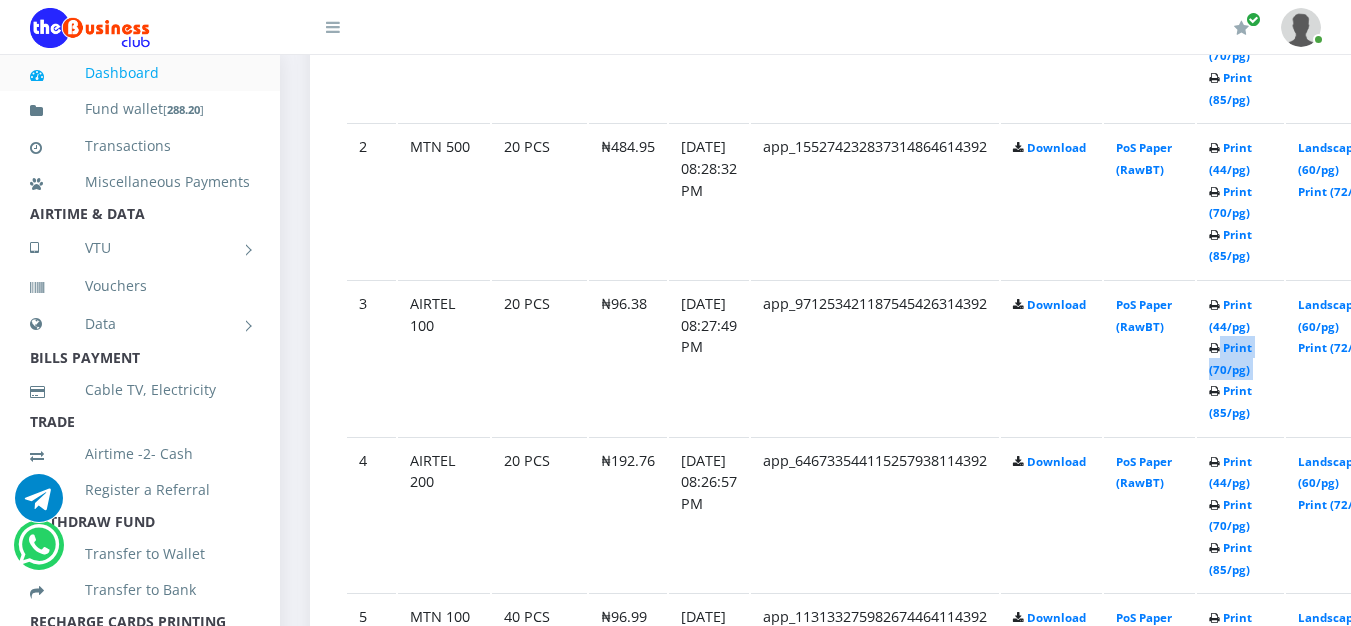 click on "Print (44/pg)   Print (70/pg)   Print (85/pg)" at bounding box center [1240, 44] 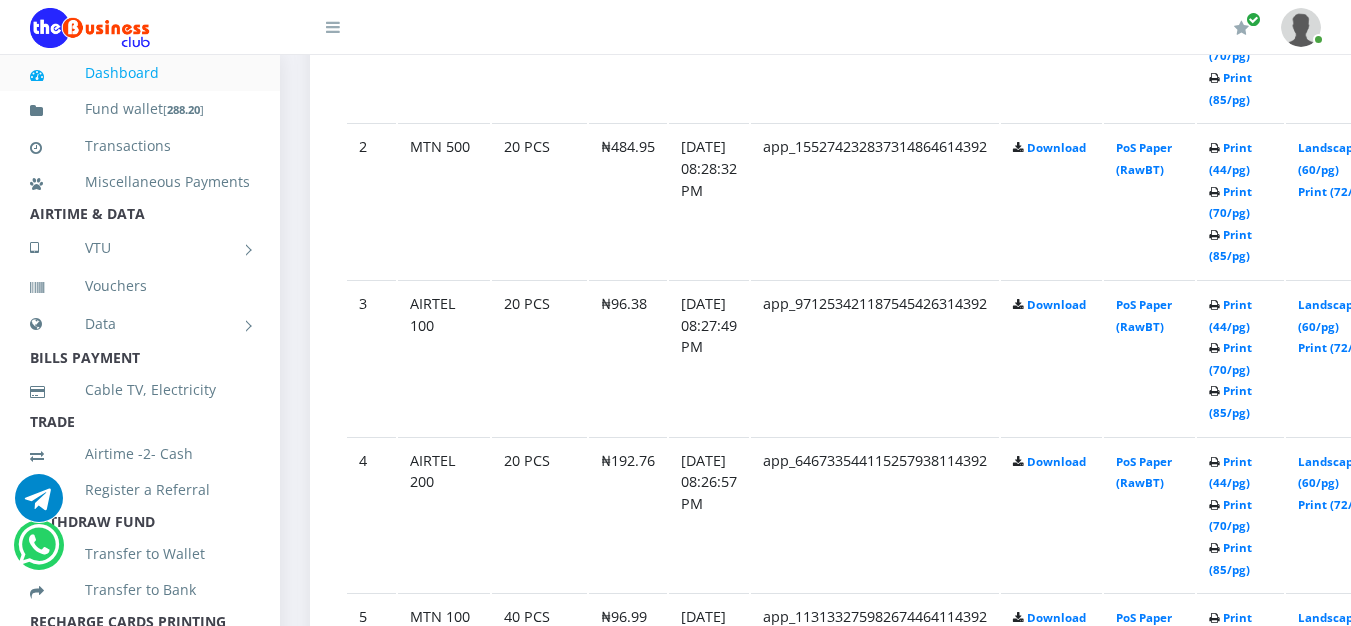 click on "Print (44/pg)   Print (70/pg)   Print (85/pg)" at bounding box center [1240, 44] 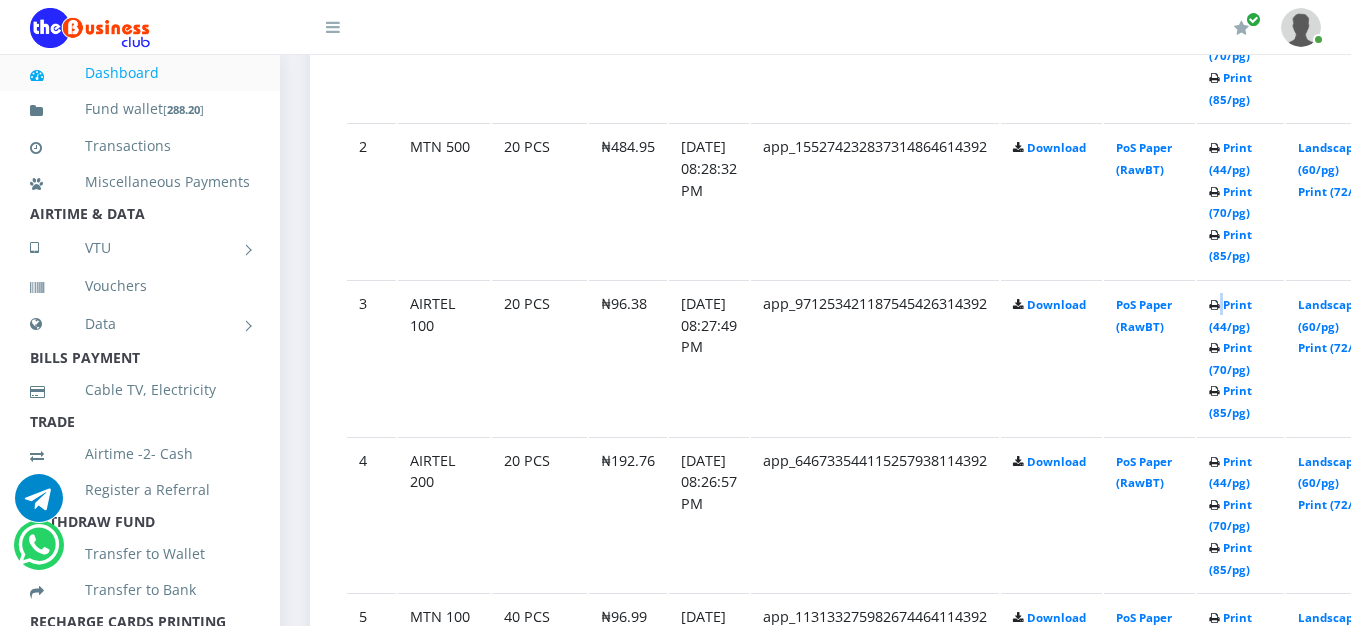 click on "Print (44/pg)   Print (70/pg)   Print (85/pg)" at bounding box center [1240, 44] 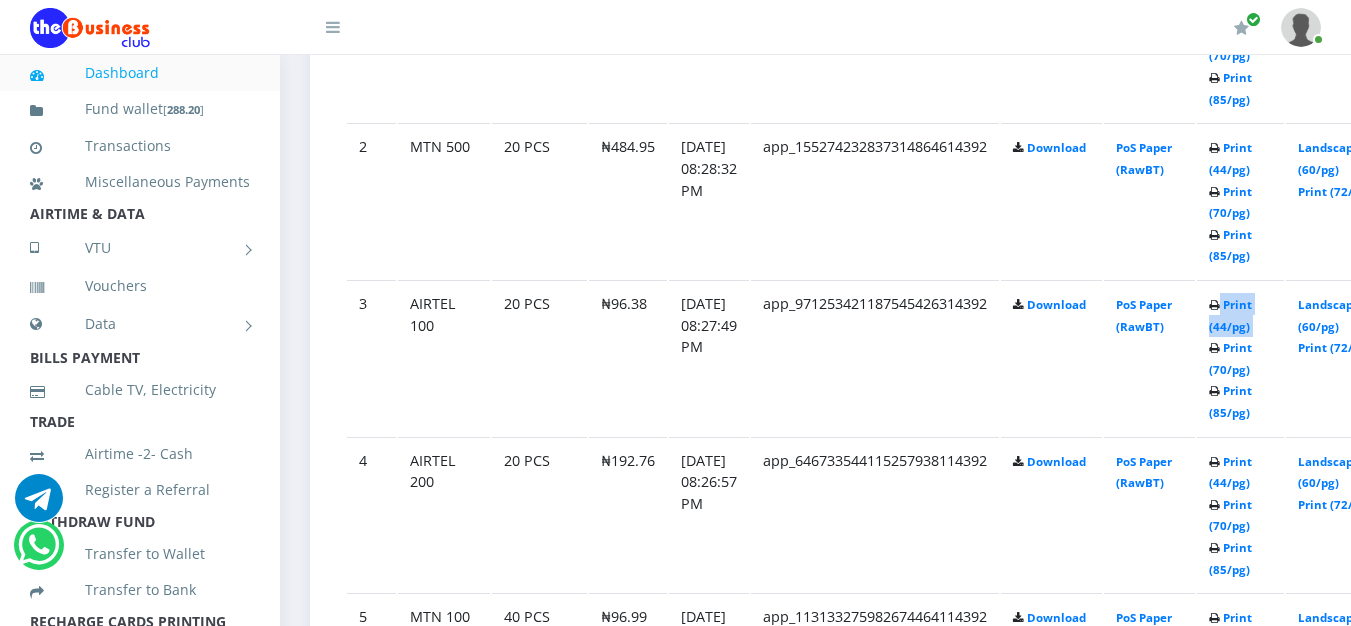 click on "Print (44/pg)   Print (70/pg)   Print (85/pg)" at bounding box center (1240, 44) 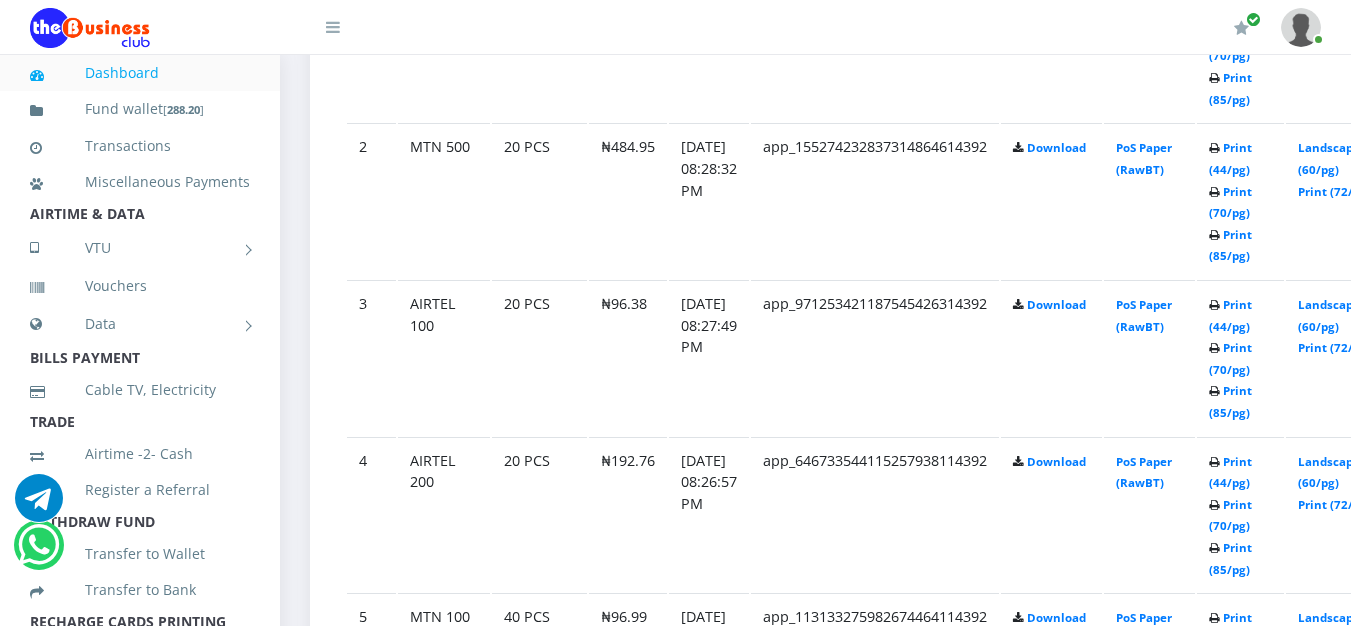 click on "Print (44/pg)   Print (70/pg)   Print (85/pg)" at bounding box center [1240, 44] 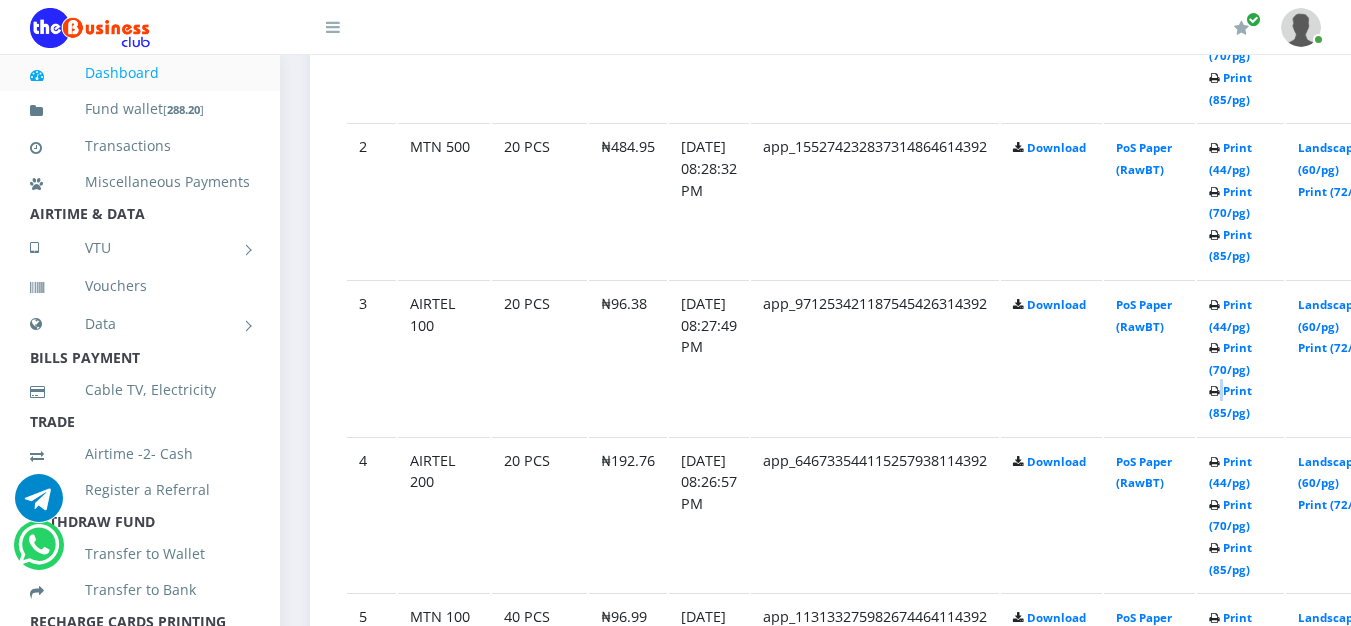 click on "Print (44/pg)   Print (70/pg)   Print (85/pg)" at bounding box center [1240, 44] 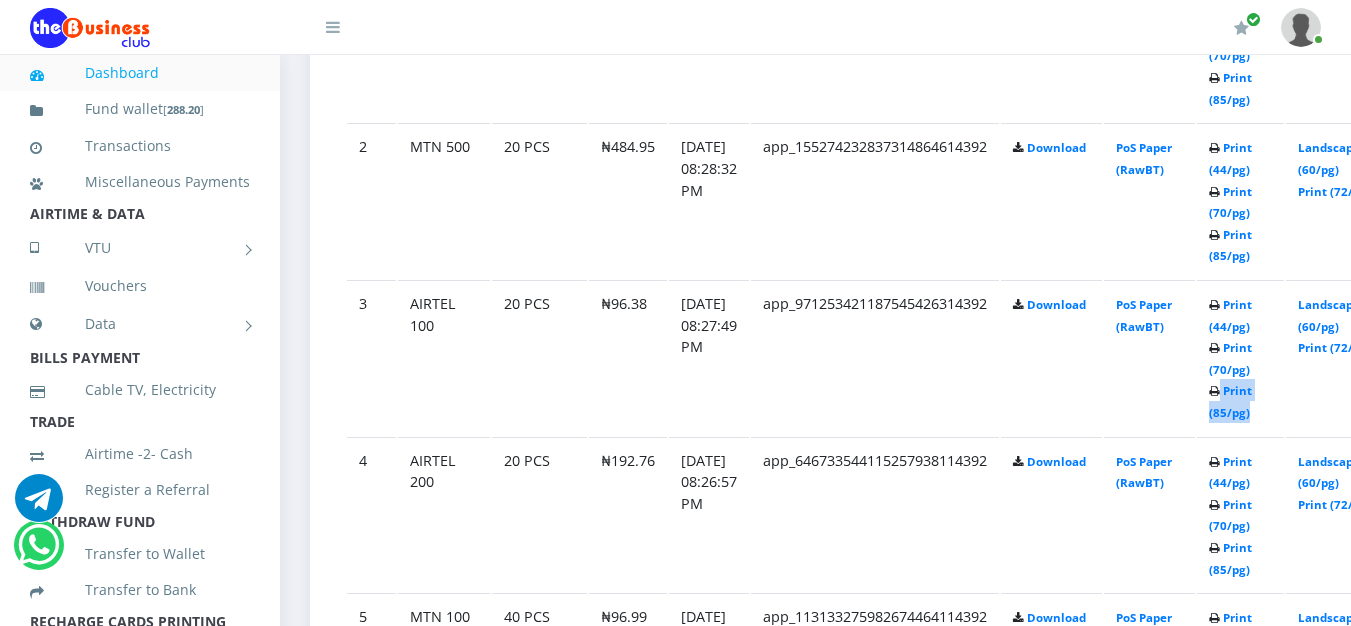 click on "Print (44/pg)   Print (70/pg)   Print (85/pg)" at bounding box center (1240, 44) 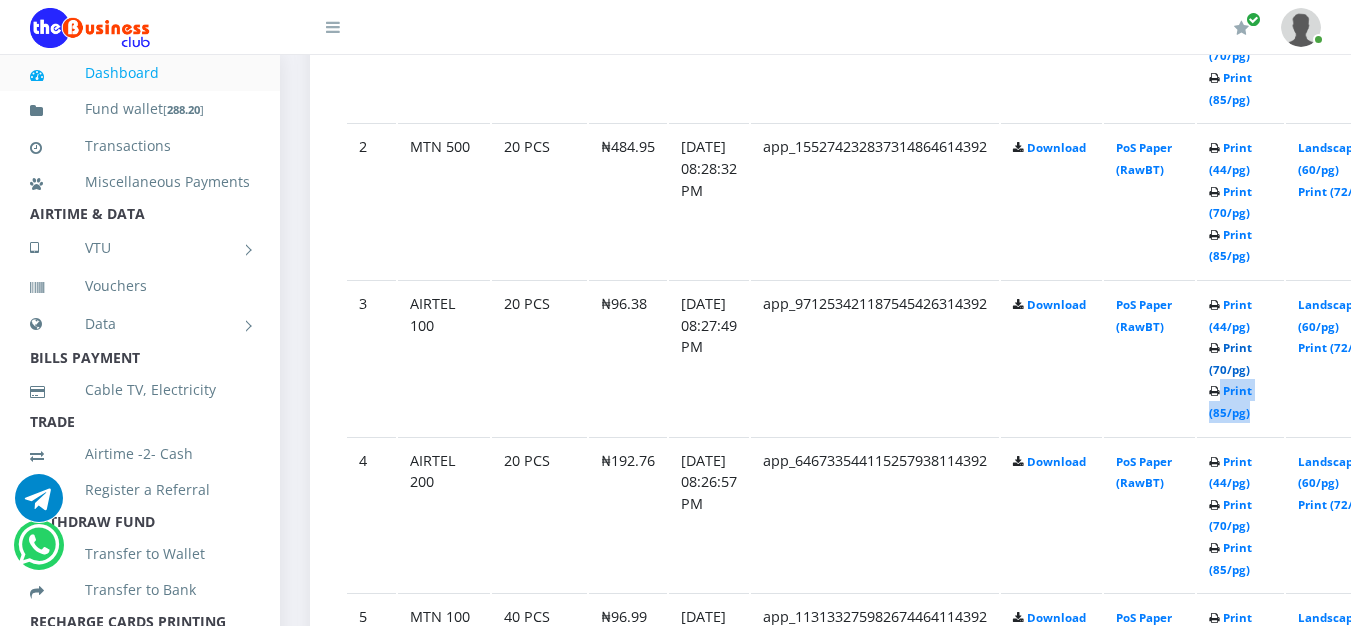 click on "Print (70/pg)" at bounding box center (1230, 358) 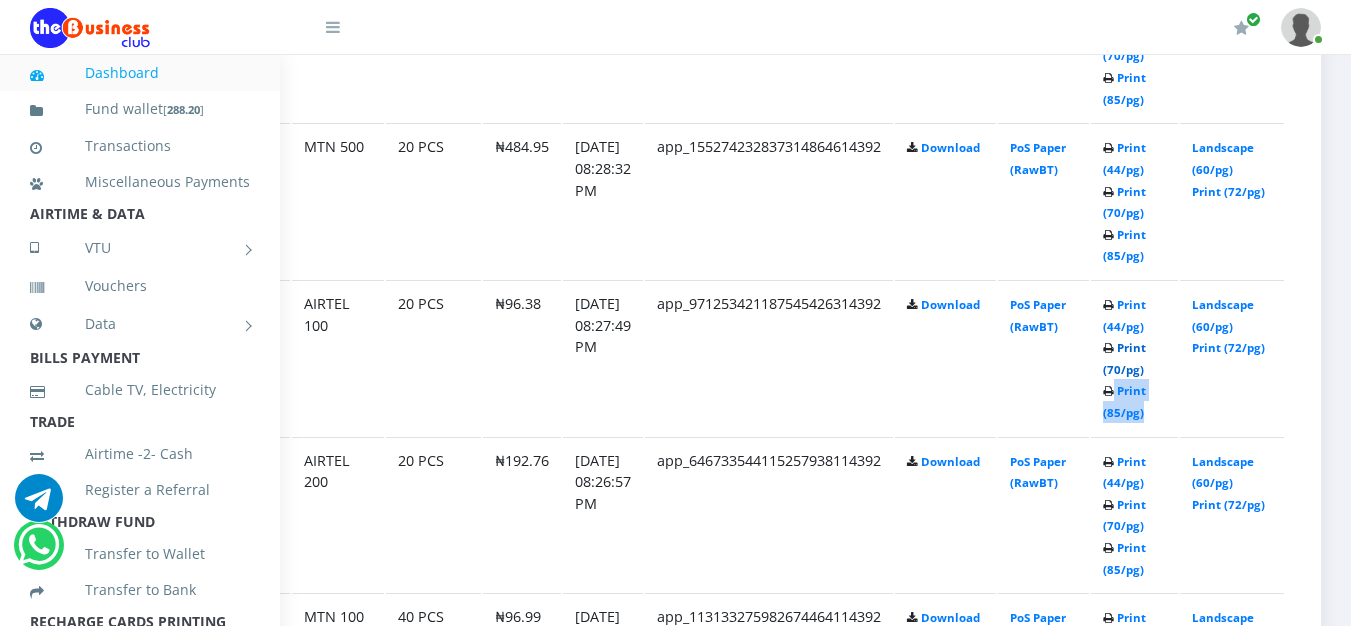 scroll, scrollTop: 1276, scrollLeft: 132, axis: both 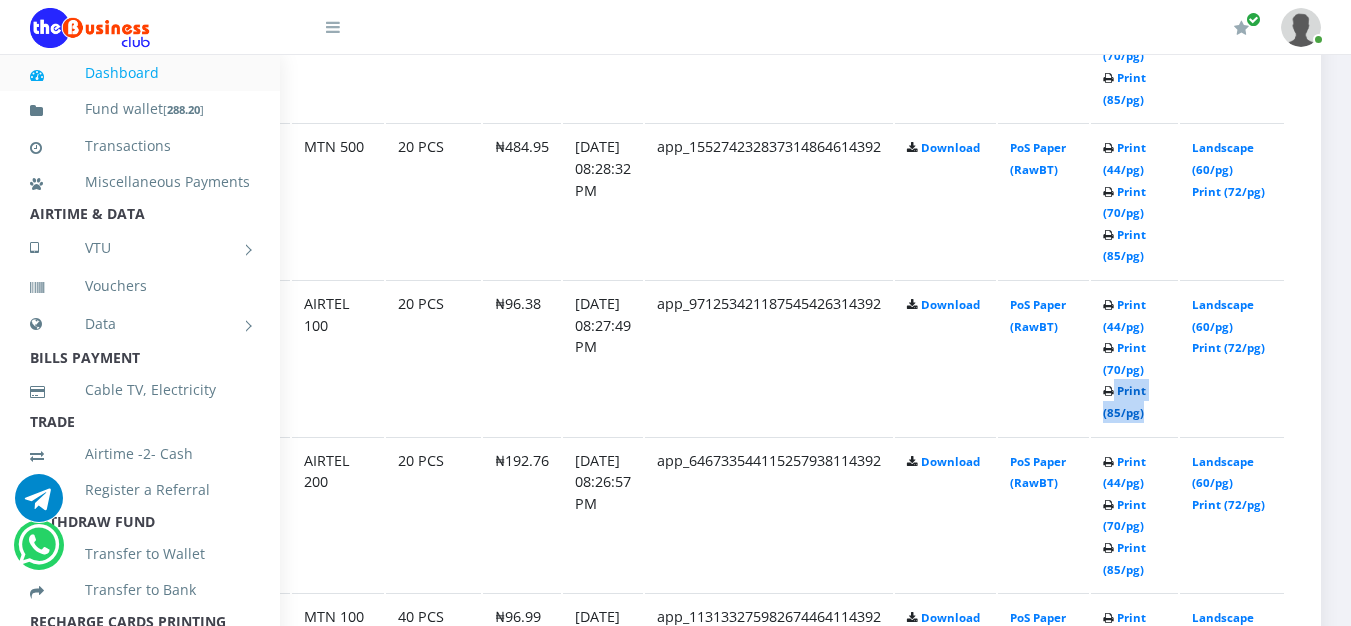 click on "Print (85/pg)" at bounding box center (1124, 401) 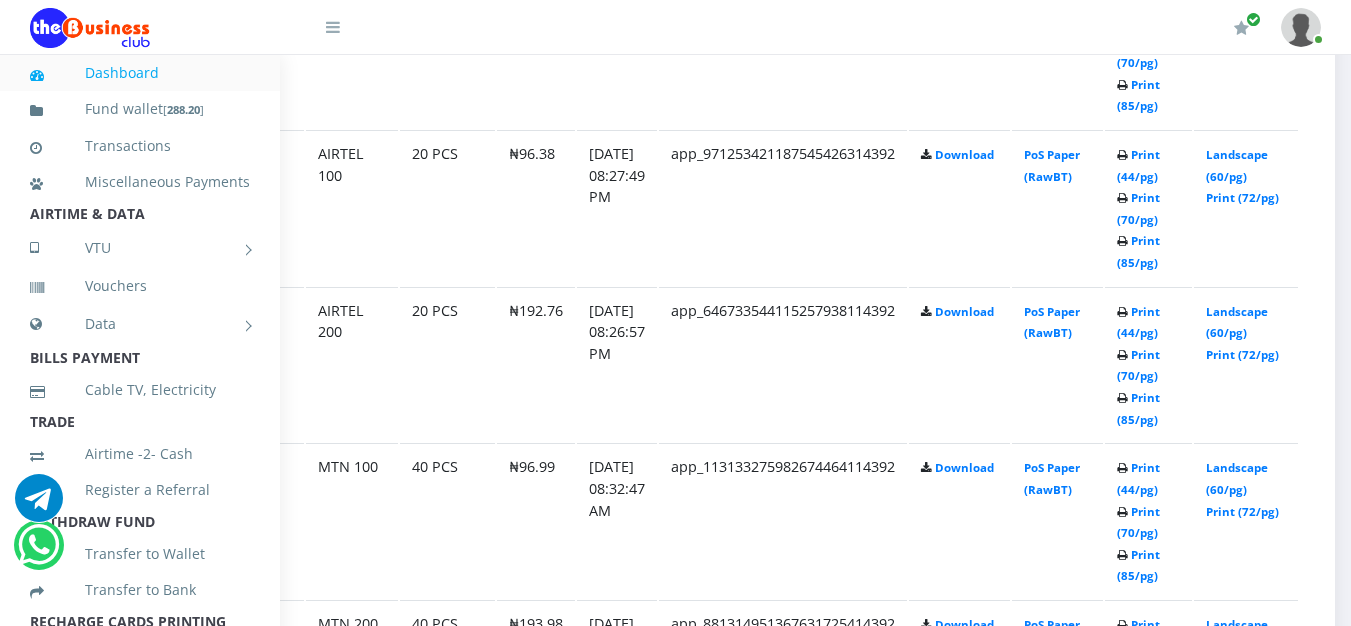 scroll, scrollTop: 1426, scrollLeft: 132, axis: both 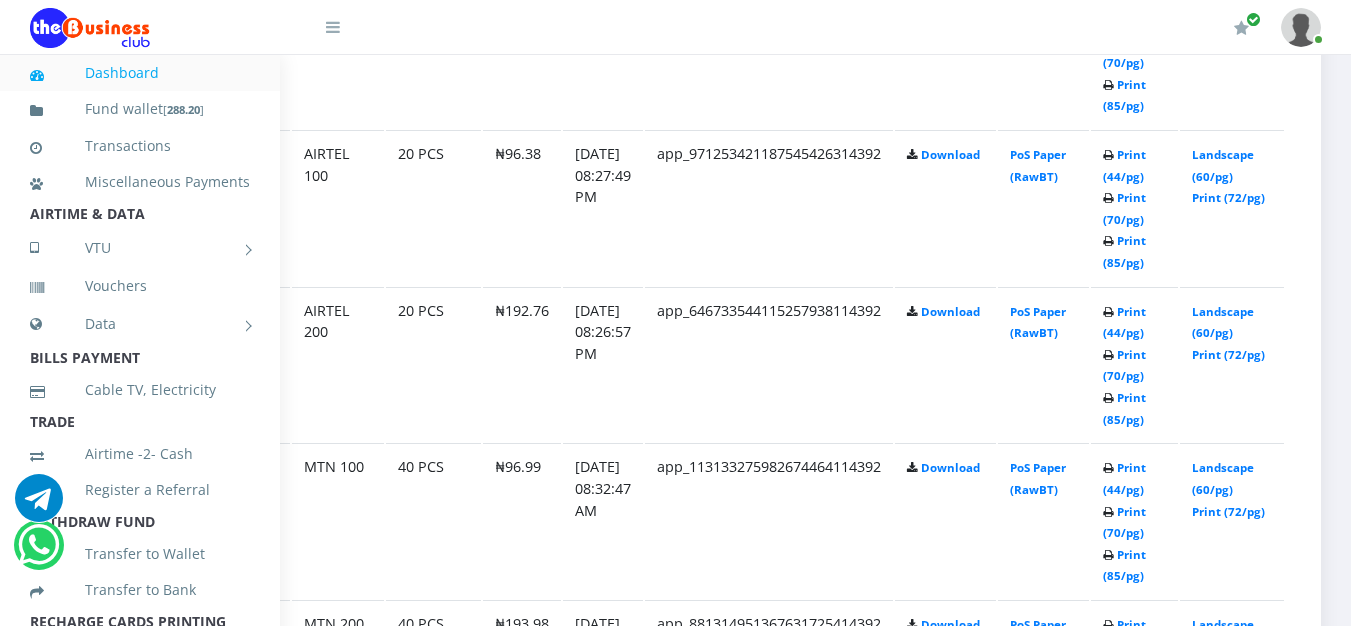 click on "Print (44/pg)   Print (70/pg)   Print (85/pg)" at bounding box center [1124, 51] 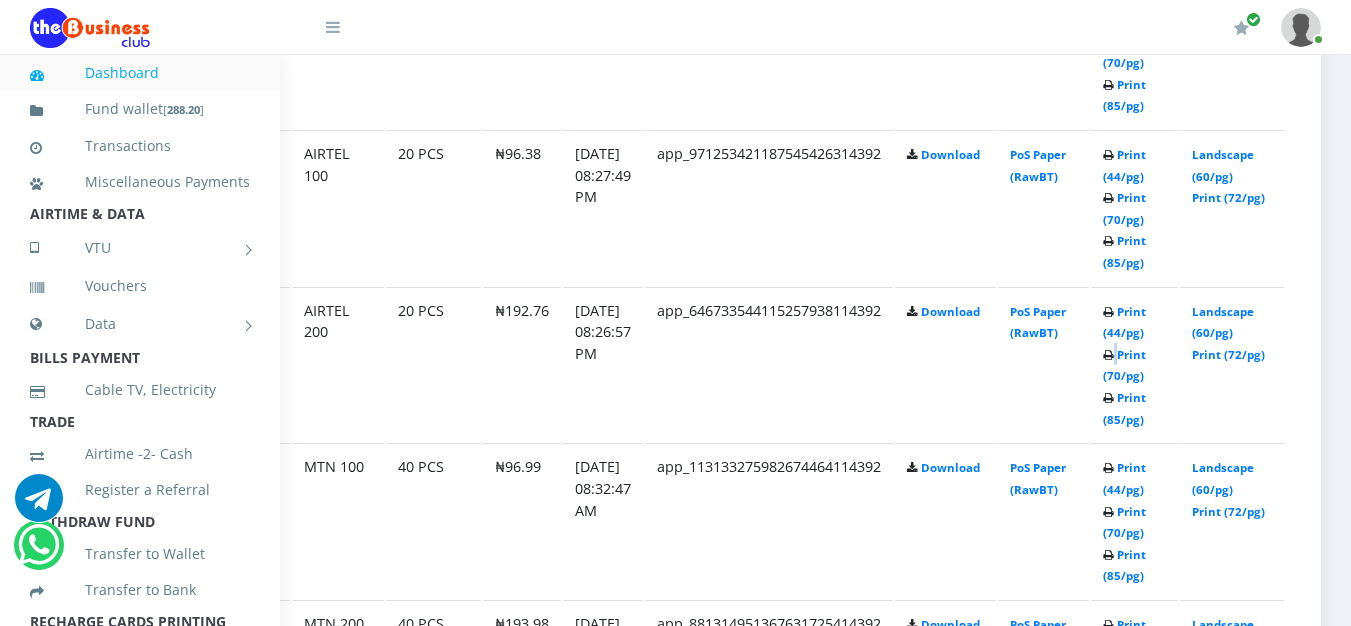 click on "Print (44/pg)   Print (70/pg)   Print (85/pg)" at bounding box center [1124, 51] 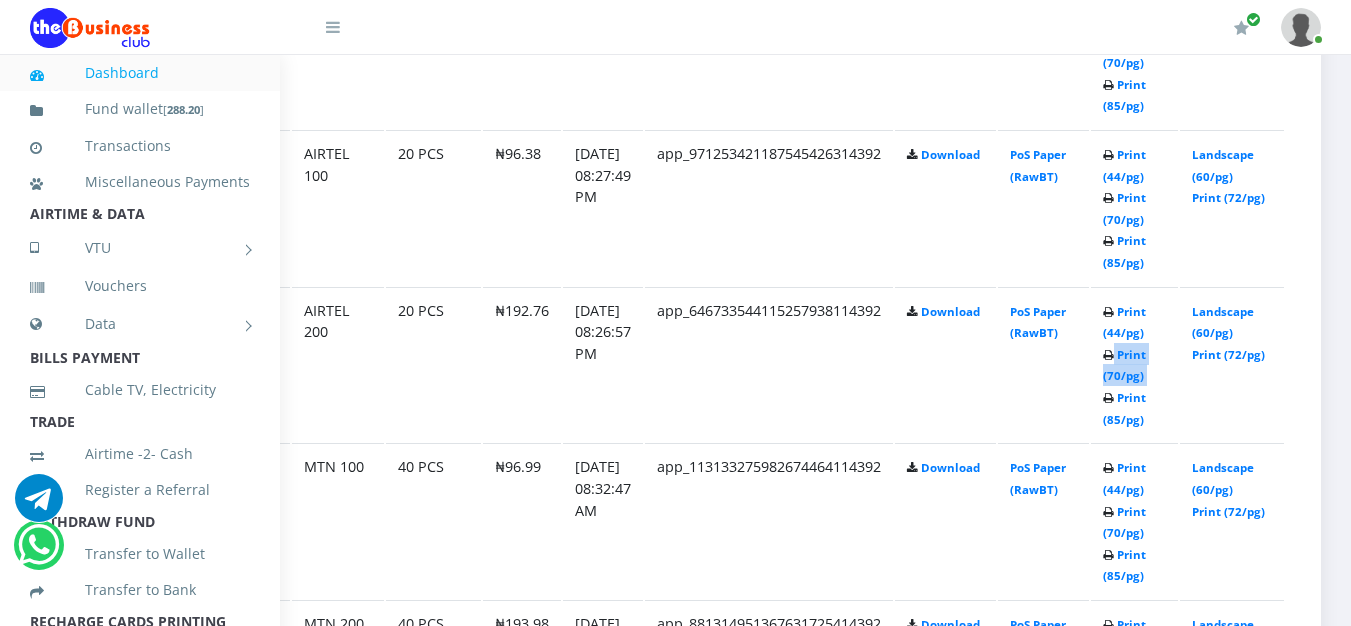 click on "Print (44/pg)   Print (70/pg)   Print (85/pg)" at bounding box center (1134, 50) 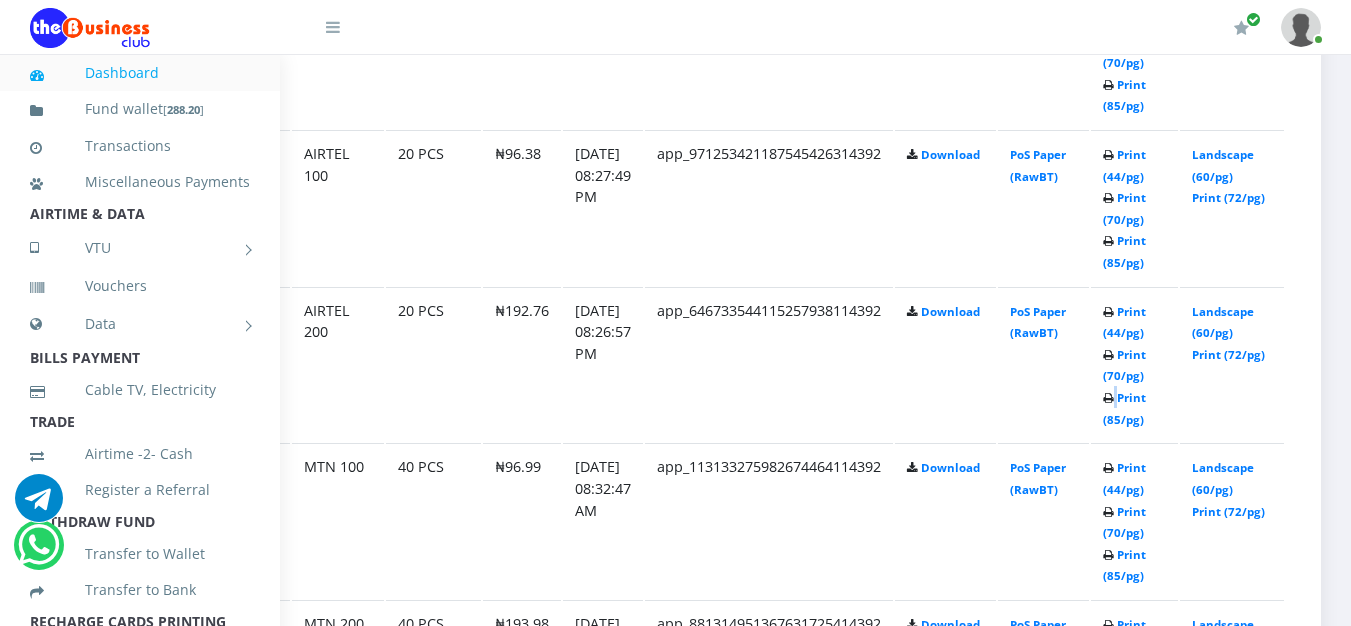 click at bounding box center (1108, 86) 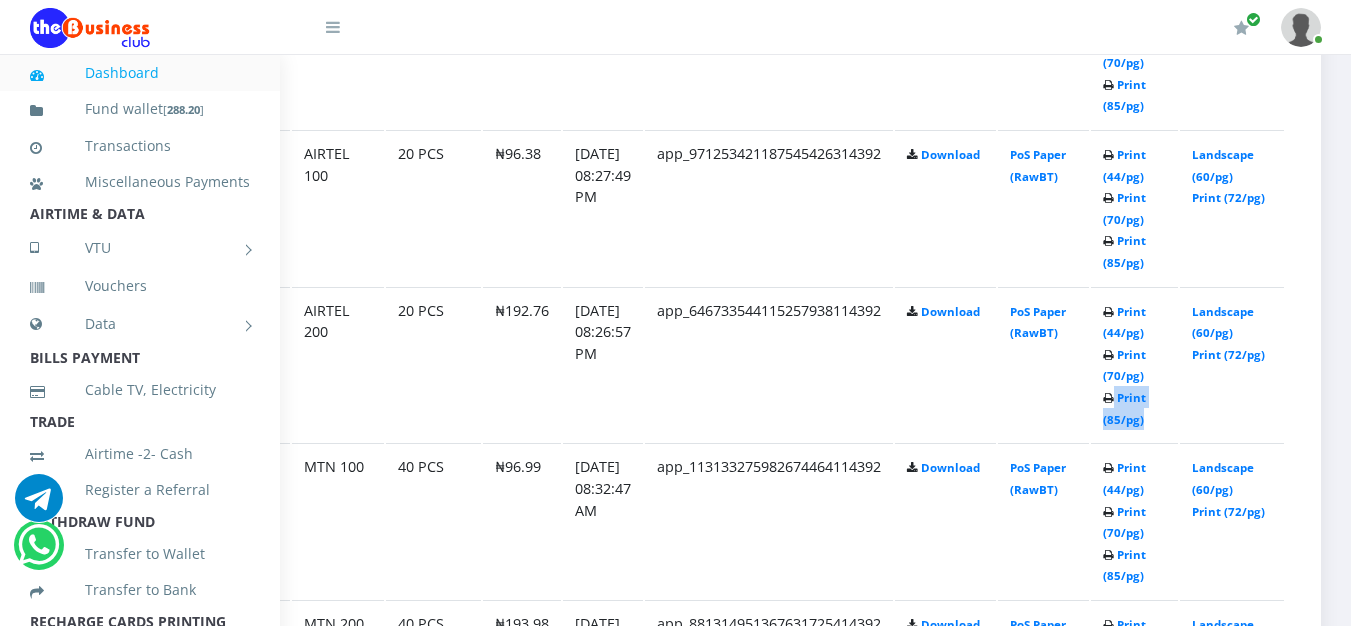 click at bounding box center [1108, 86] 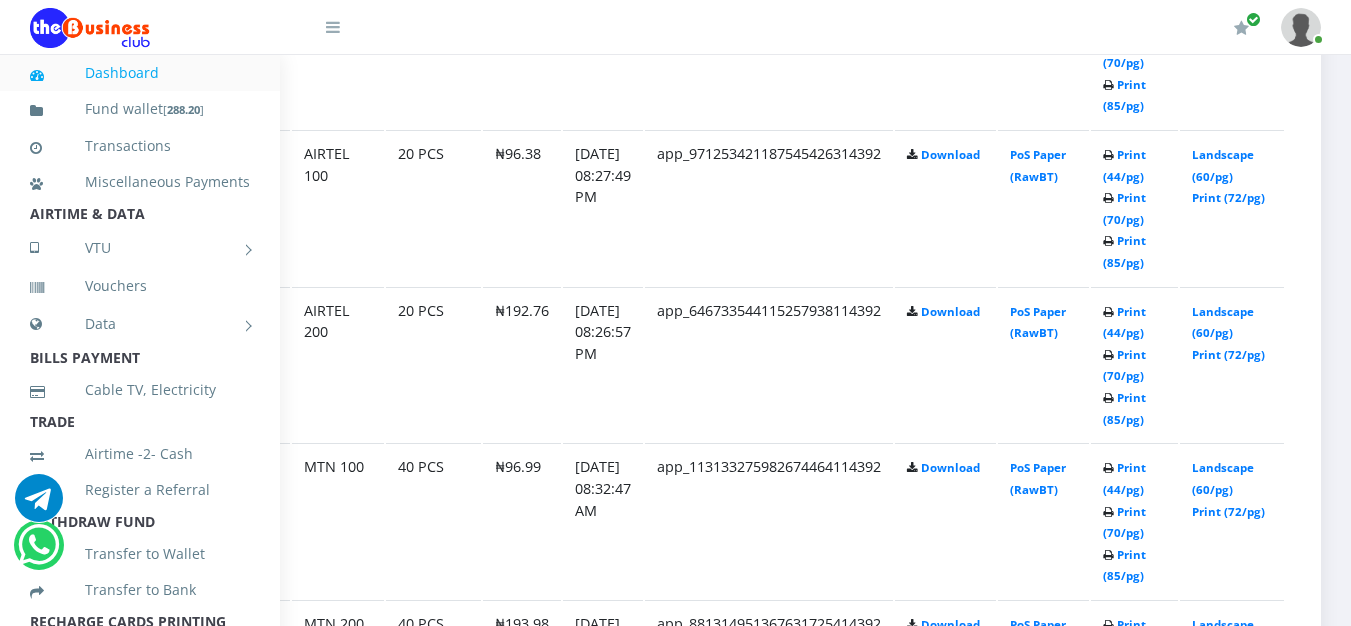 click on "Print (44/pg)   Print (70/pg)   Print (85/pg)" at bounding box center [1124, 51] 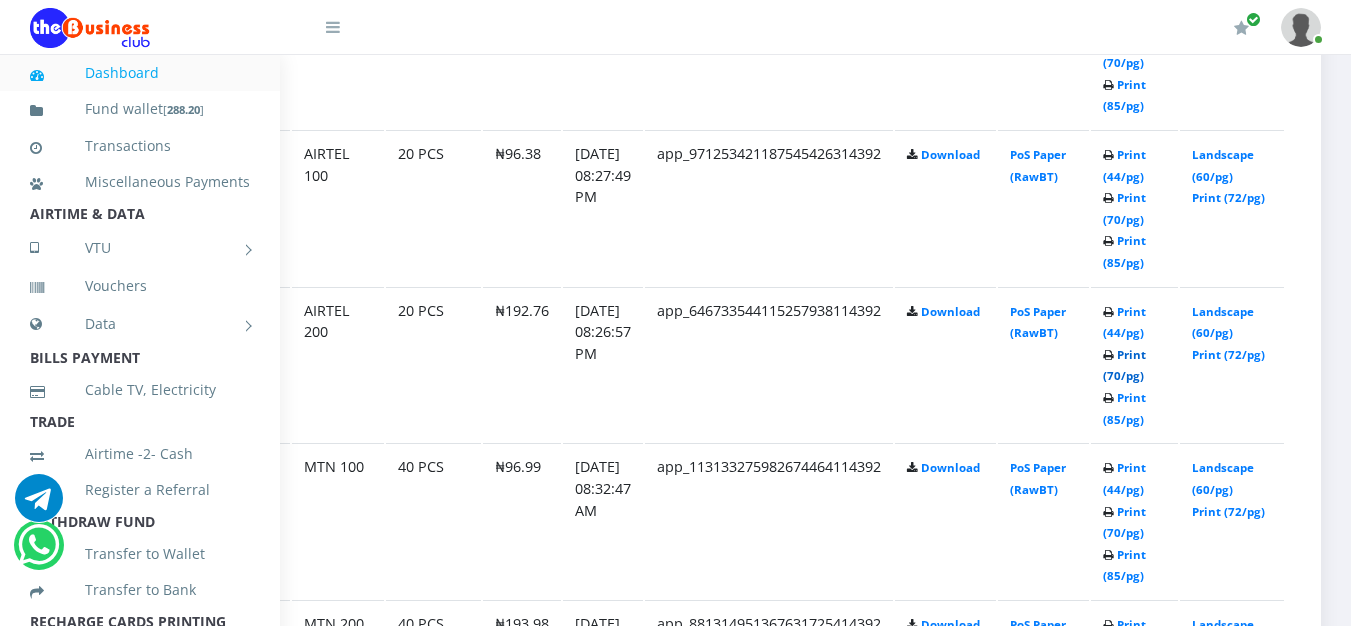 click on "Print (70/pg)" at bounding box center (1124, 365) 